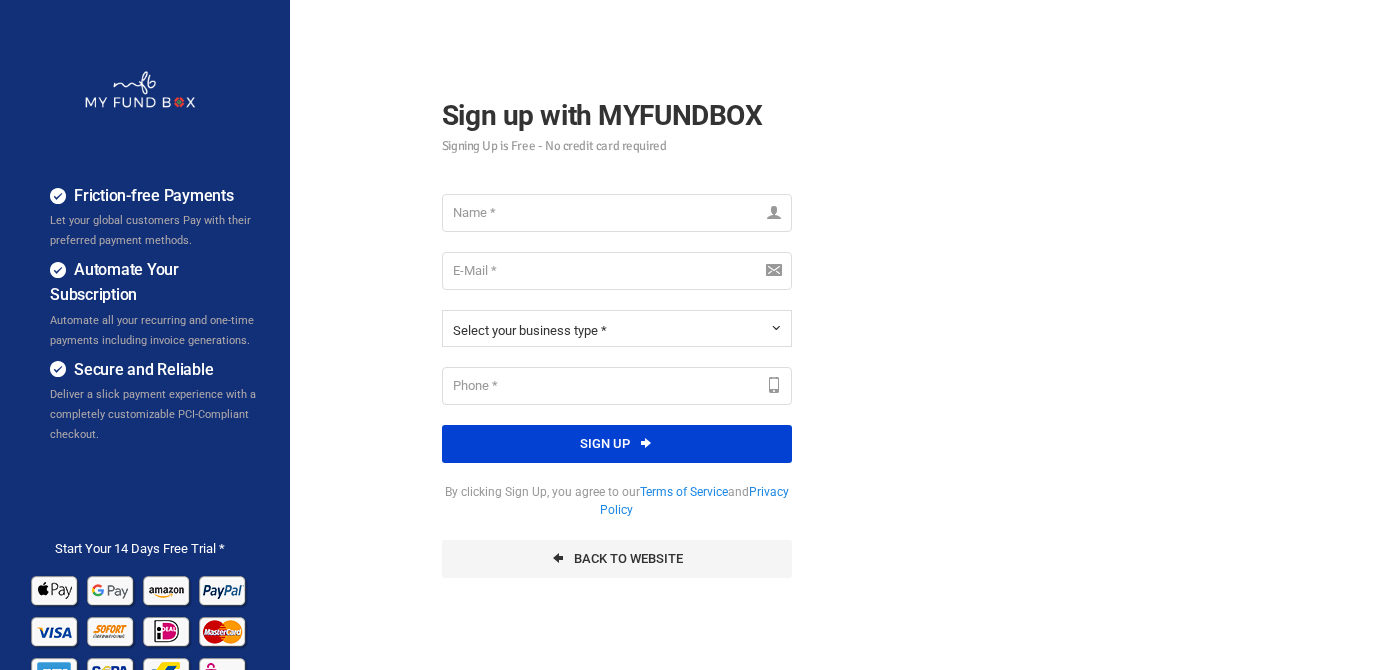 scroll, scrollTop: 0, scrollLeft: 0, axis: both 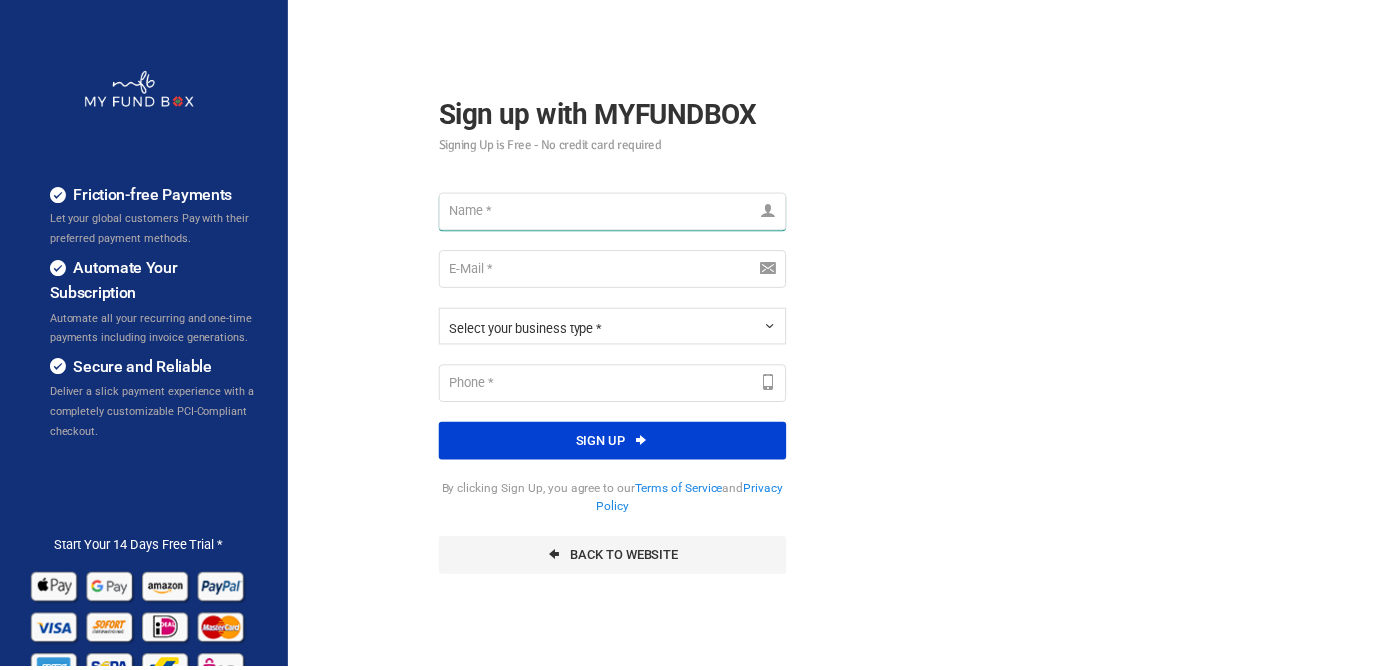 click at bounding box center (617, 213) 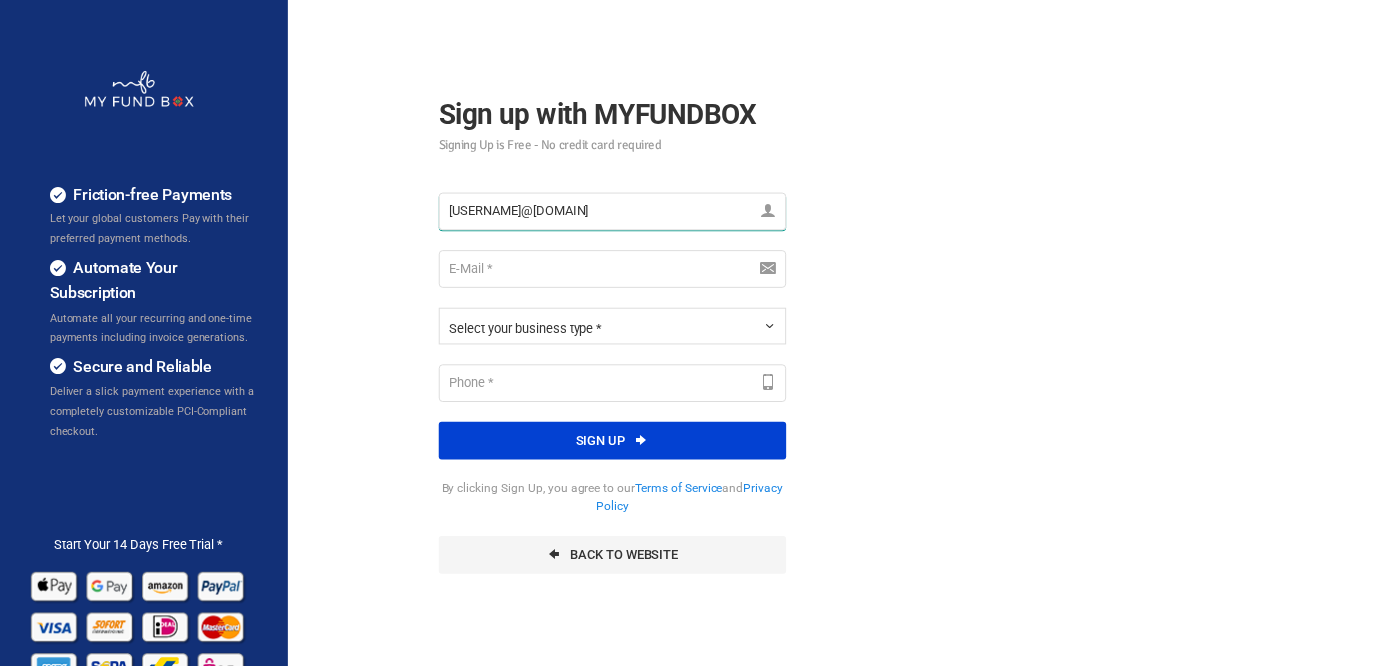 type on "[USERNAME]@[DOMAIN]" 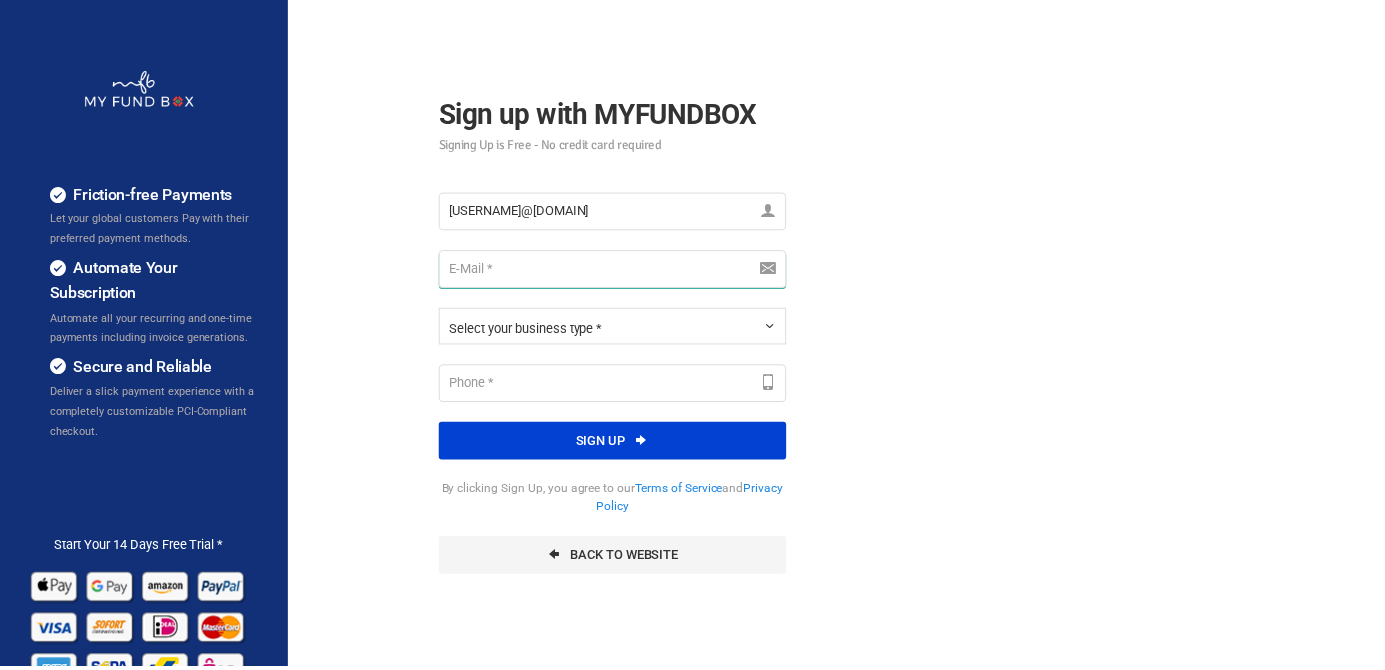 click at bounding box center [617, 271] 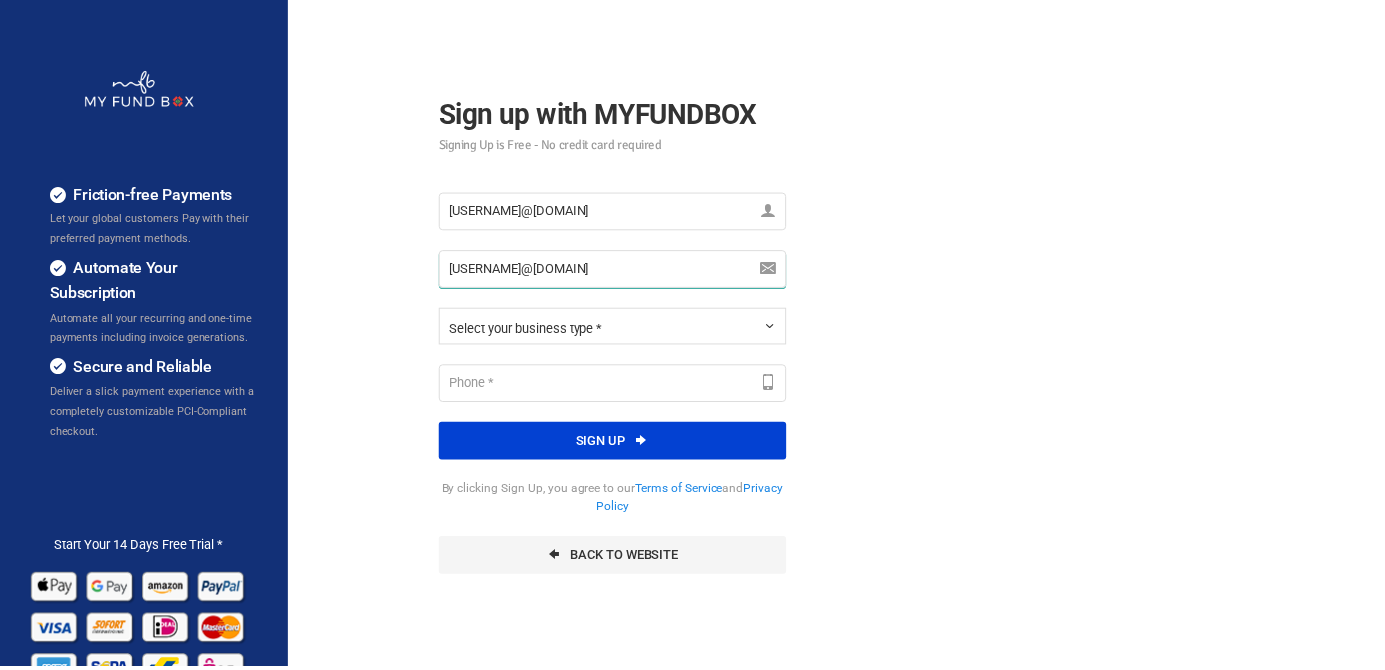 type on "[EMAIL]" 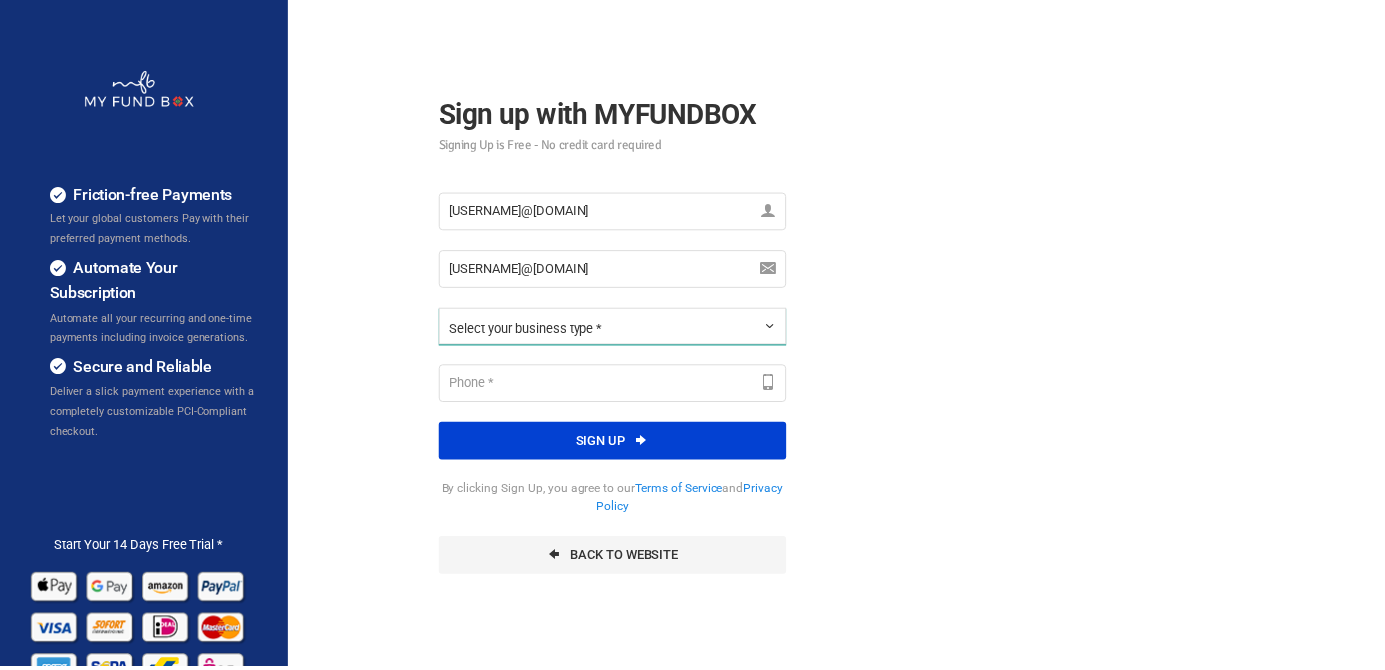click on "Select your business type *" at bounding box center (617, 328) 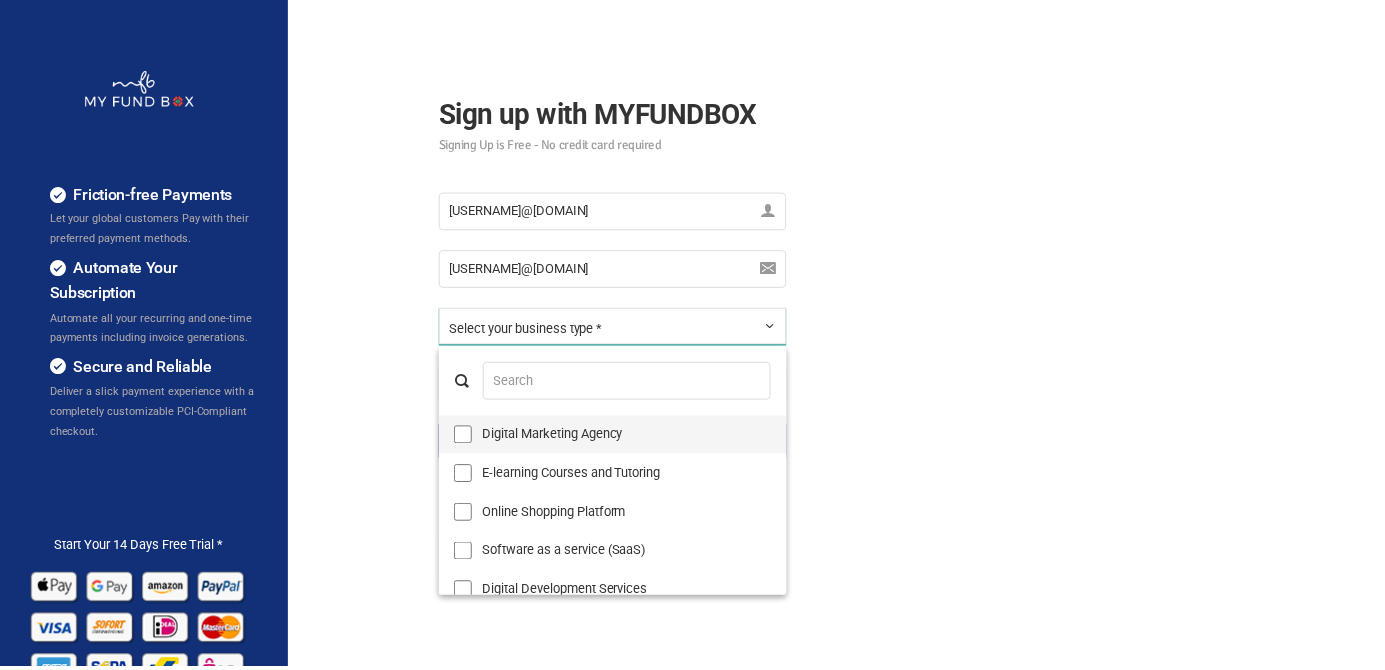click on "Digital Marketing Agency" at bounding box center (617, 438) 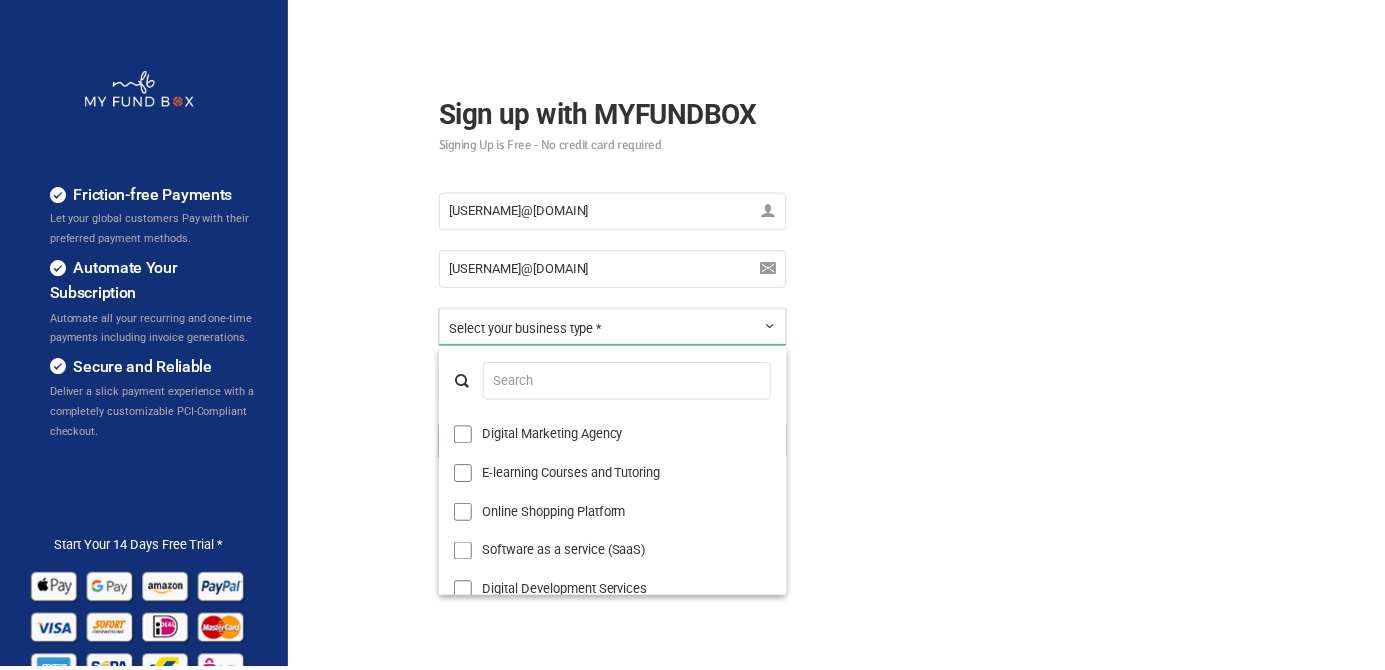 click on "Digital Marketing Agency" at bounding box center (466, 438) 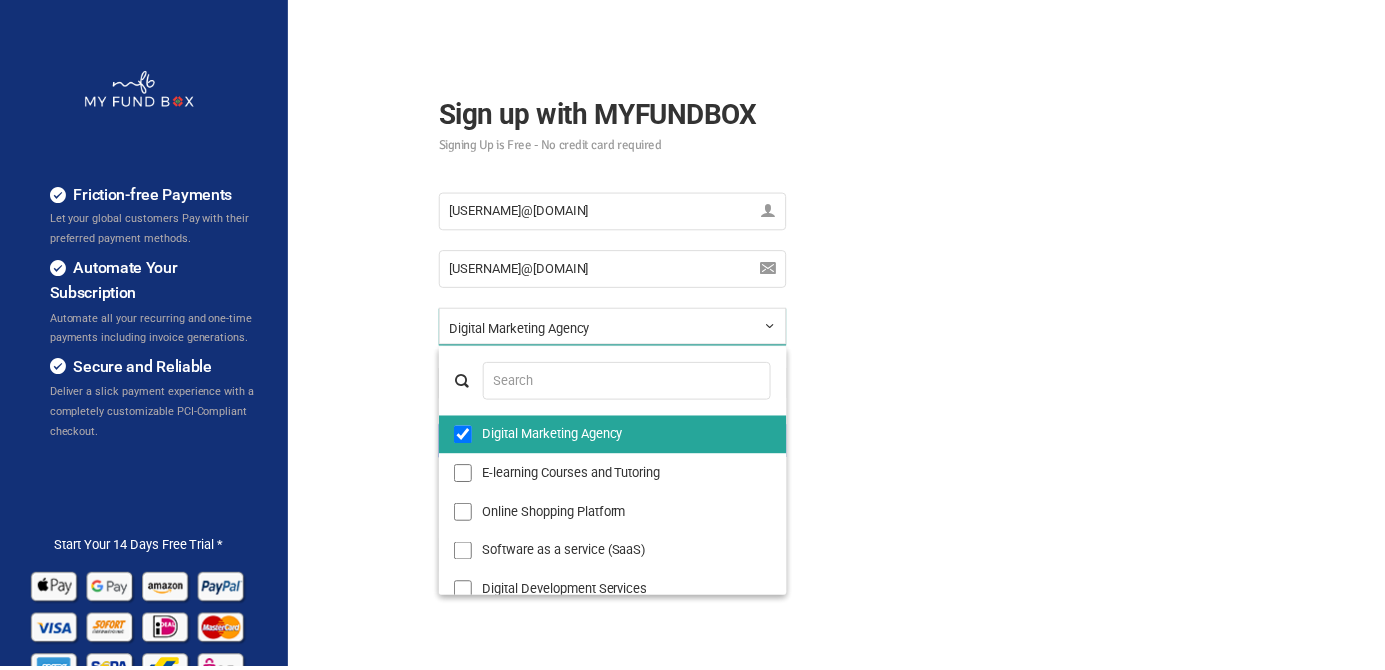 click at bounding box center [692, 335] 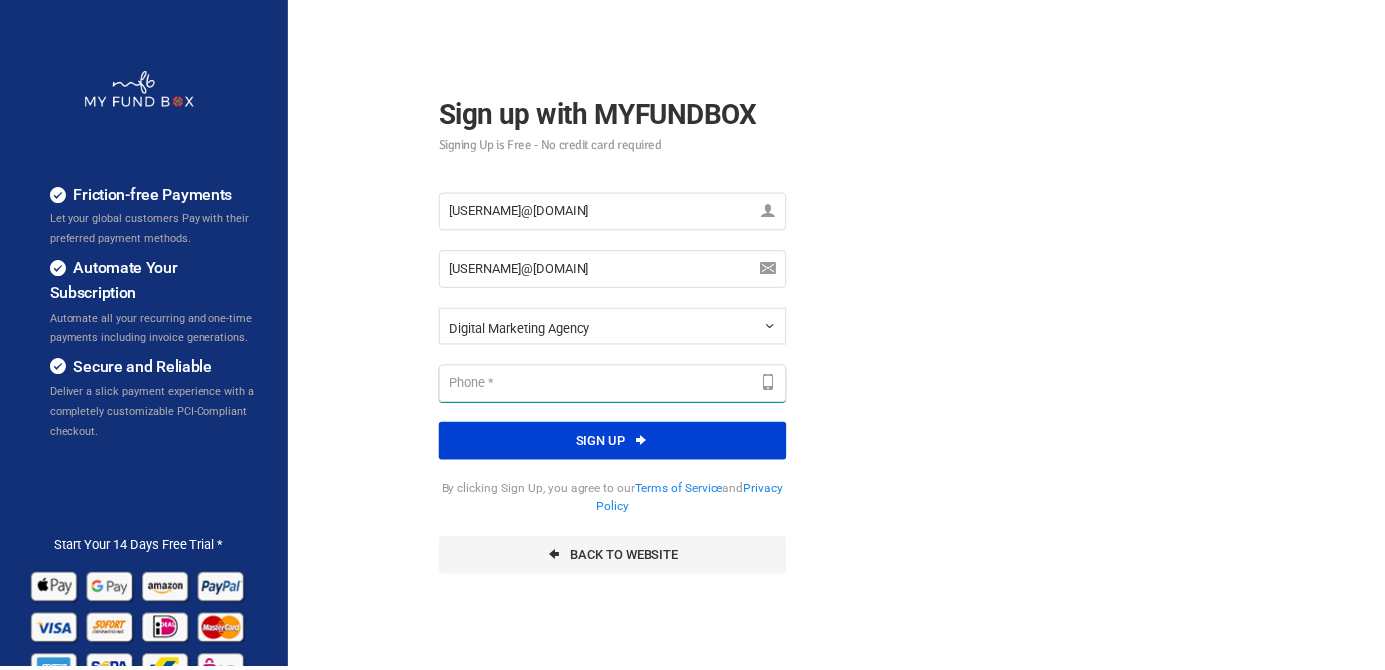 click at bounding box center (617, 386) 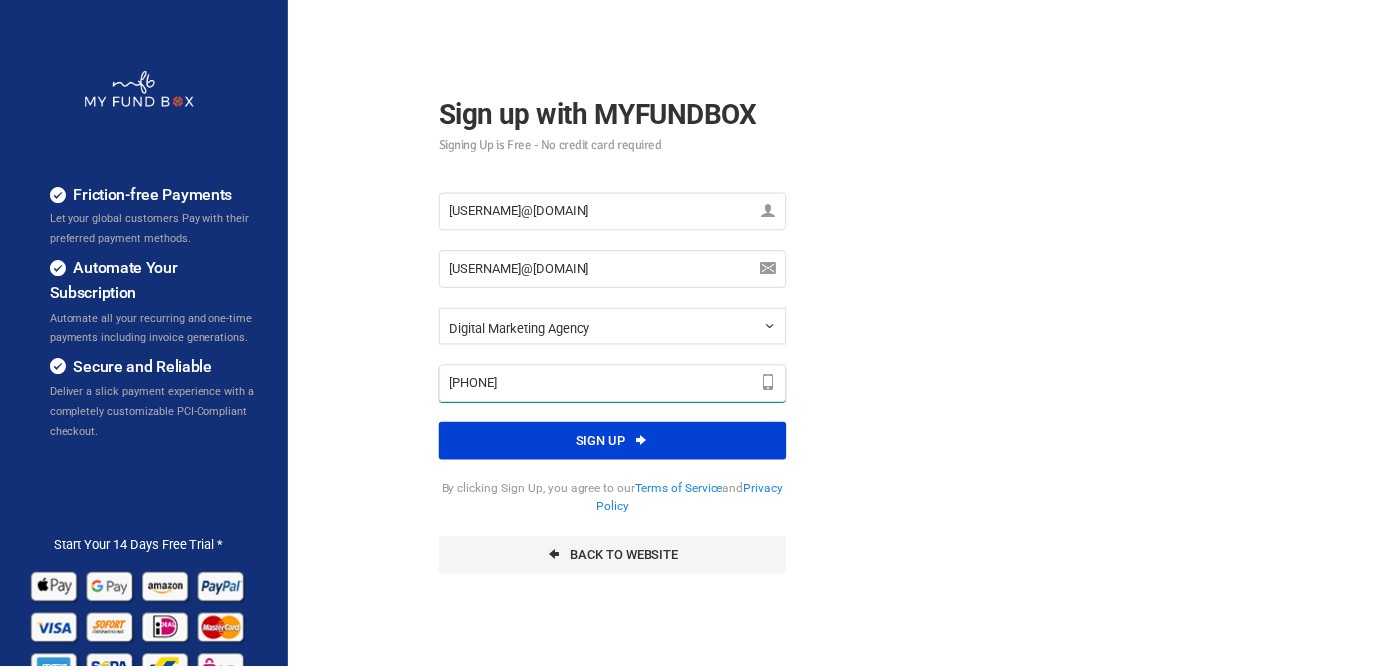 click on "747" at bounding box center (617, 386) 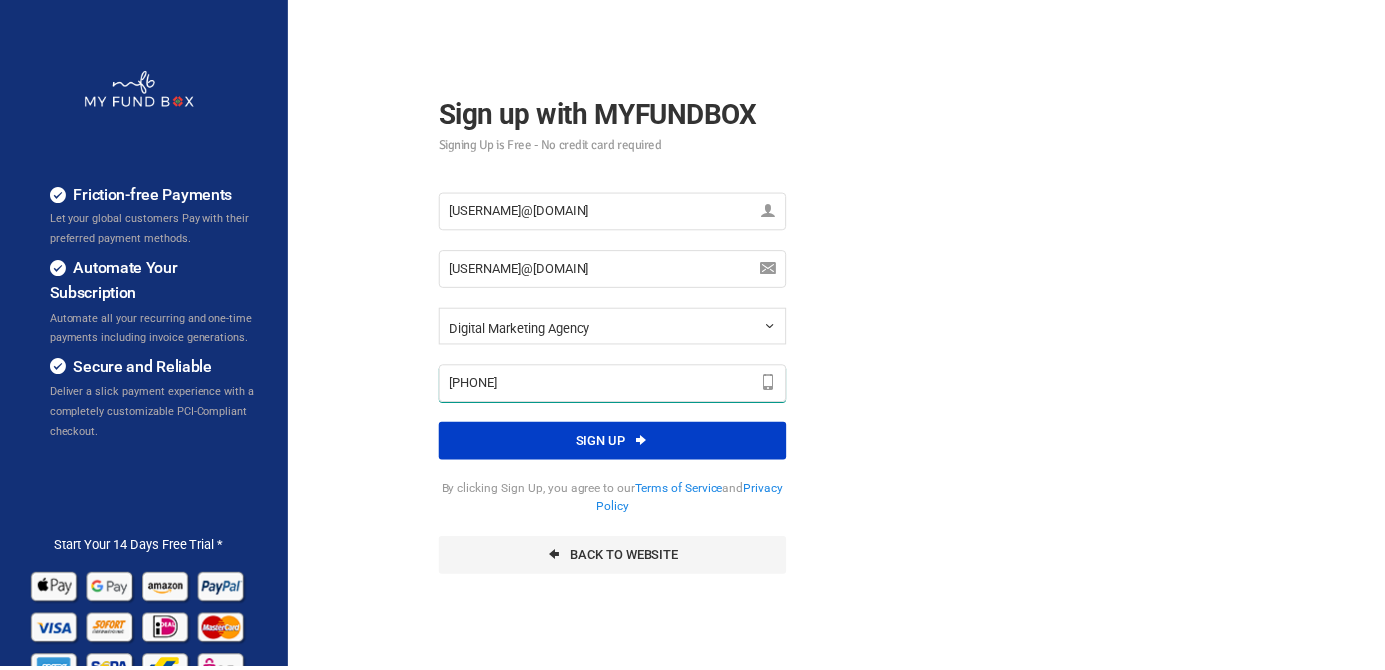 type on "7472920712" 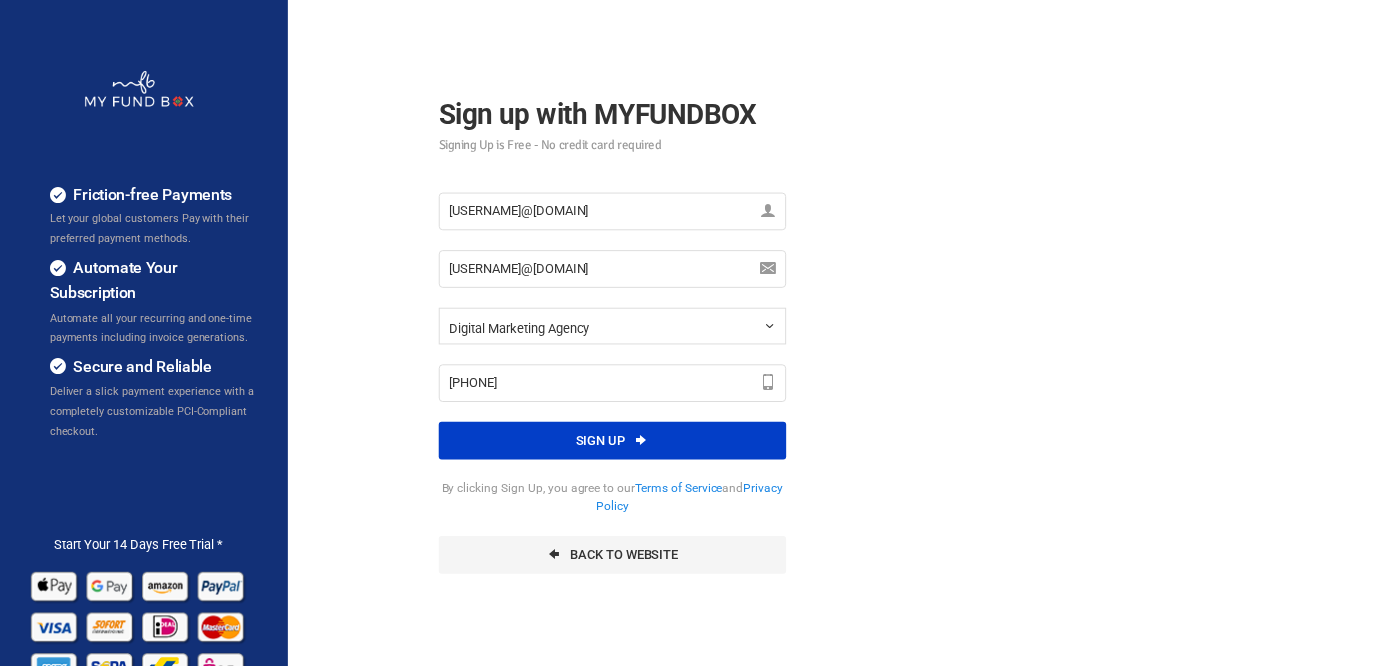 click on "Sign up" at bounding box center (617, 444) 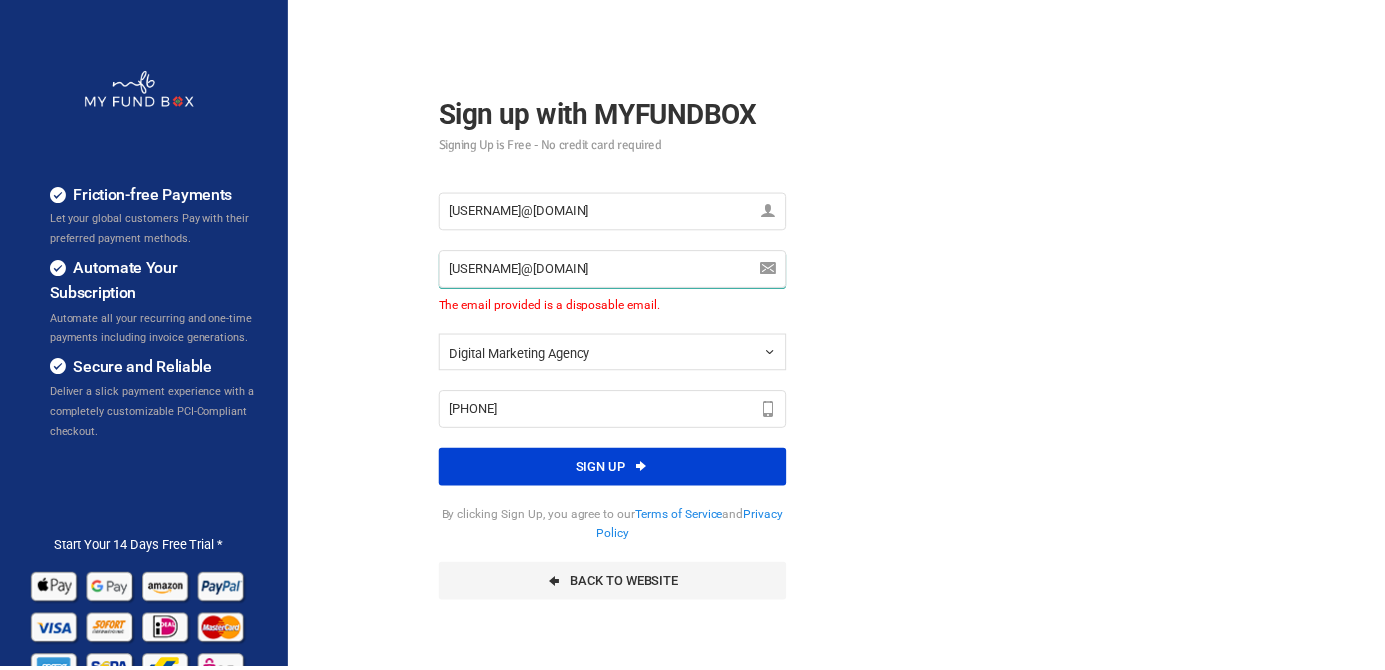 click on "[EMAIL]" at bounding box center (617, 271) 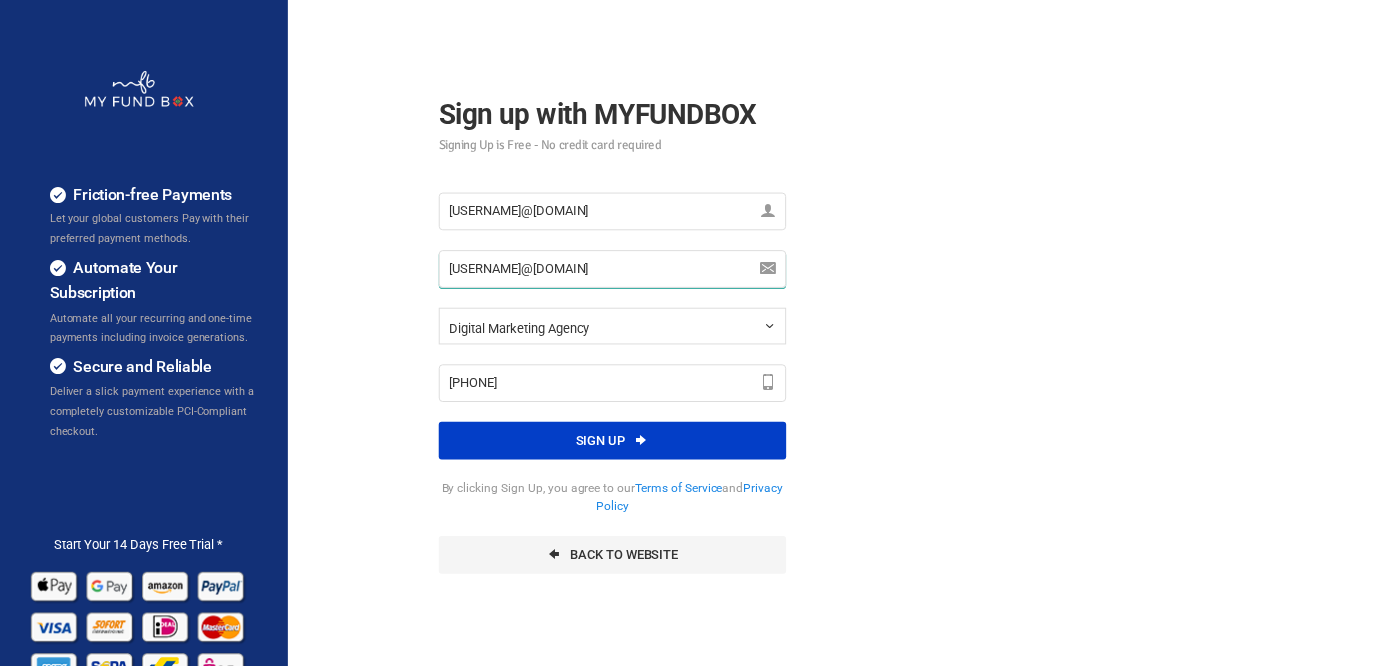 type on "[EMAIL]" 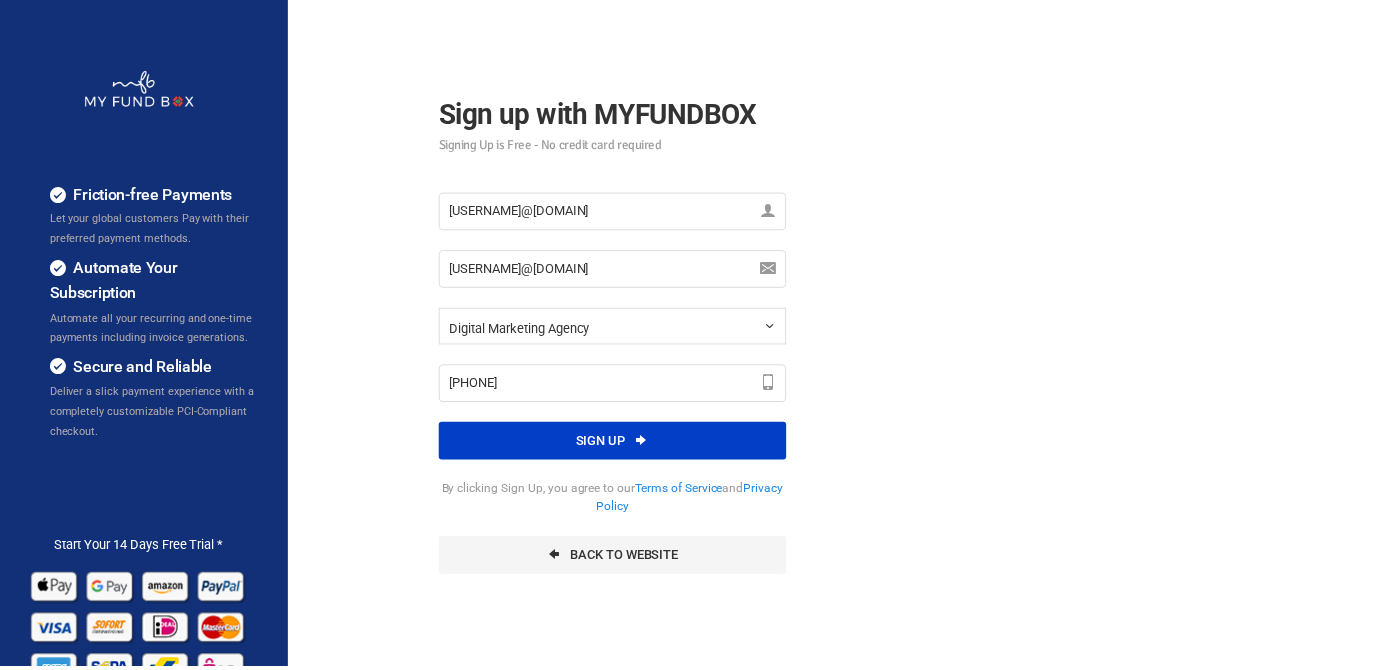 click on "Sign up" at bounding box center [617, 444] 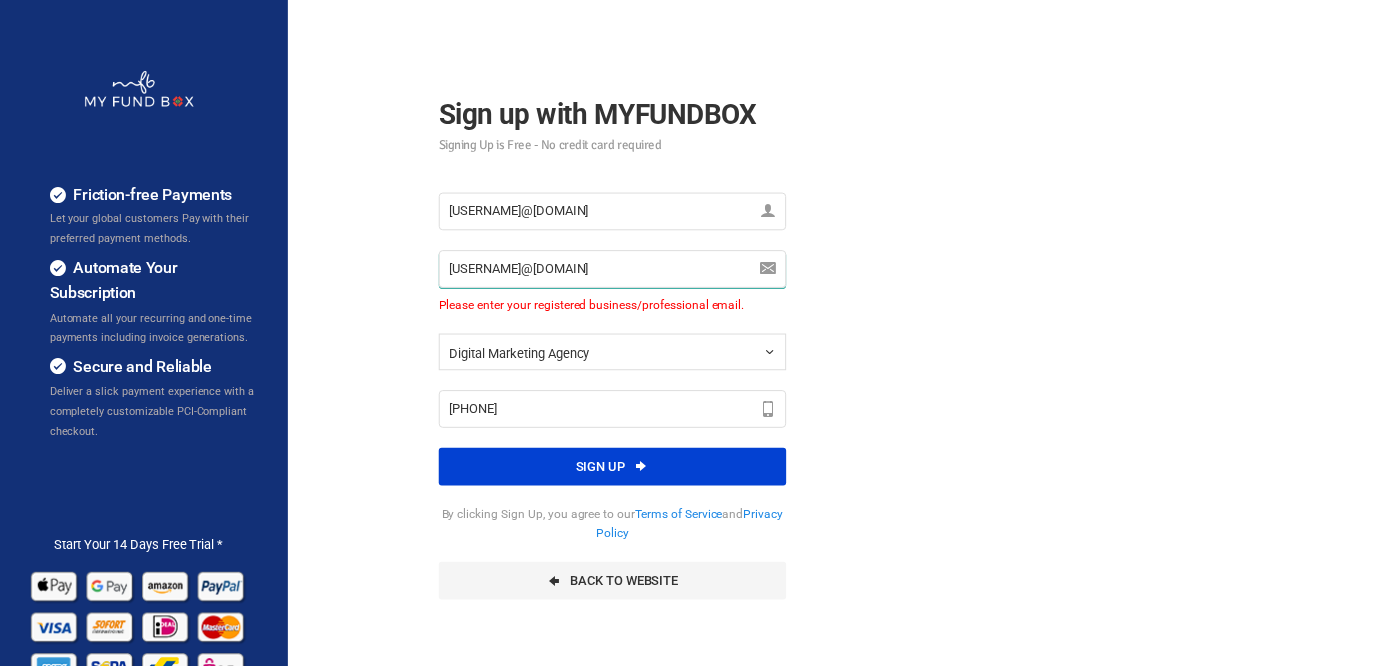 click on "[EMAIL]" at bounding box center [617, 271] 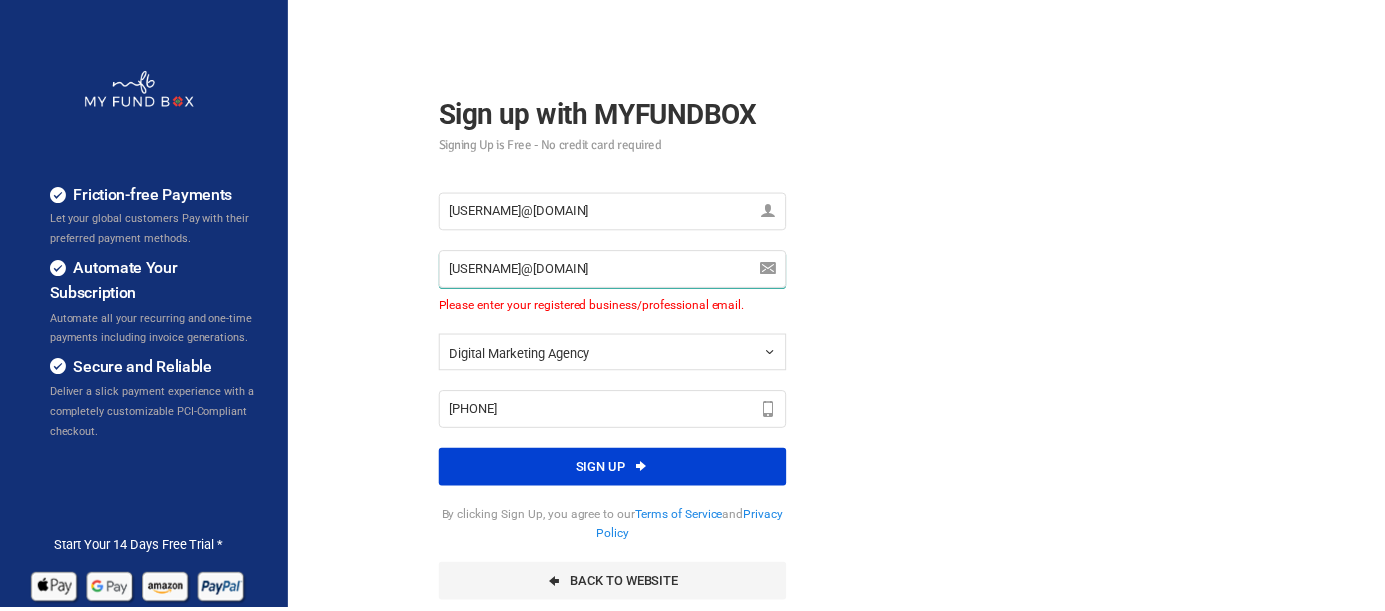 click on "[EMAIL]" at bounding box center [617, 271] 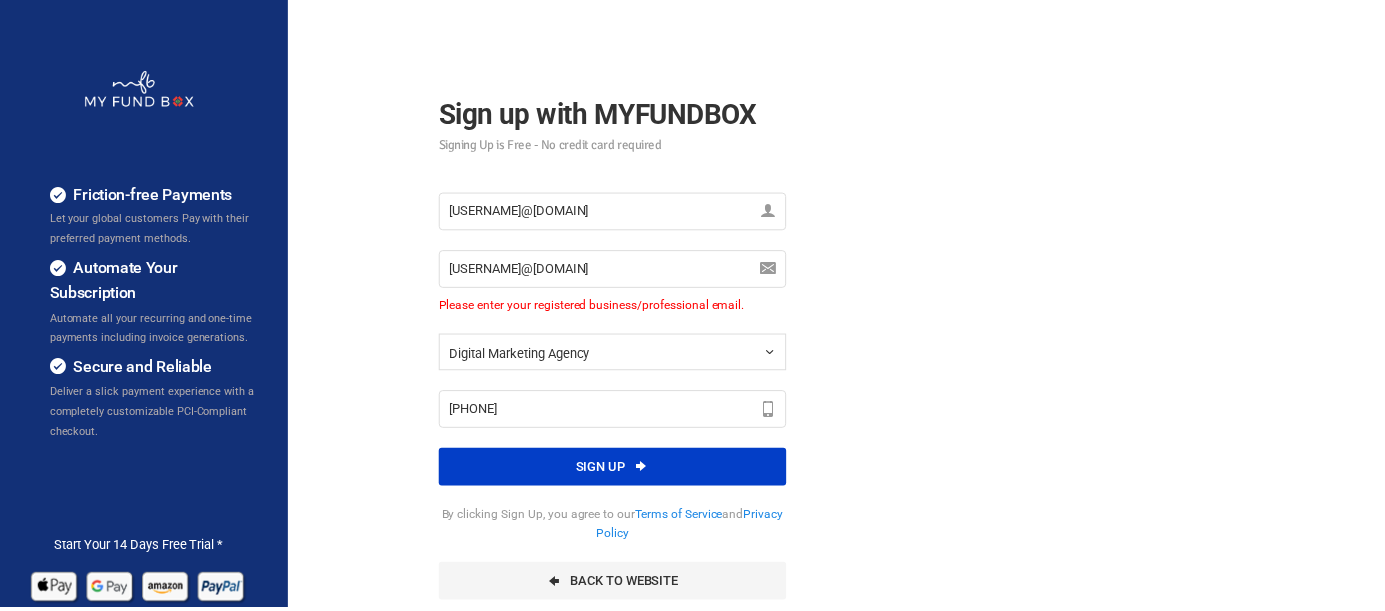 click on "Sign up" at bounding box center [617, 470] 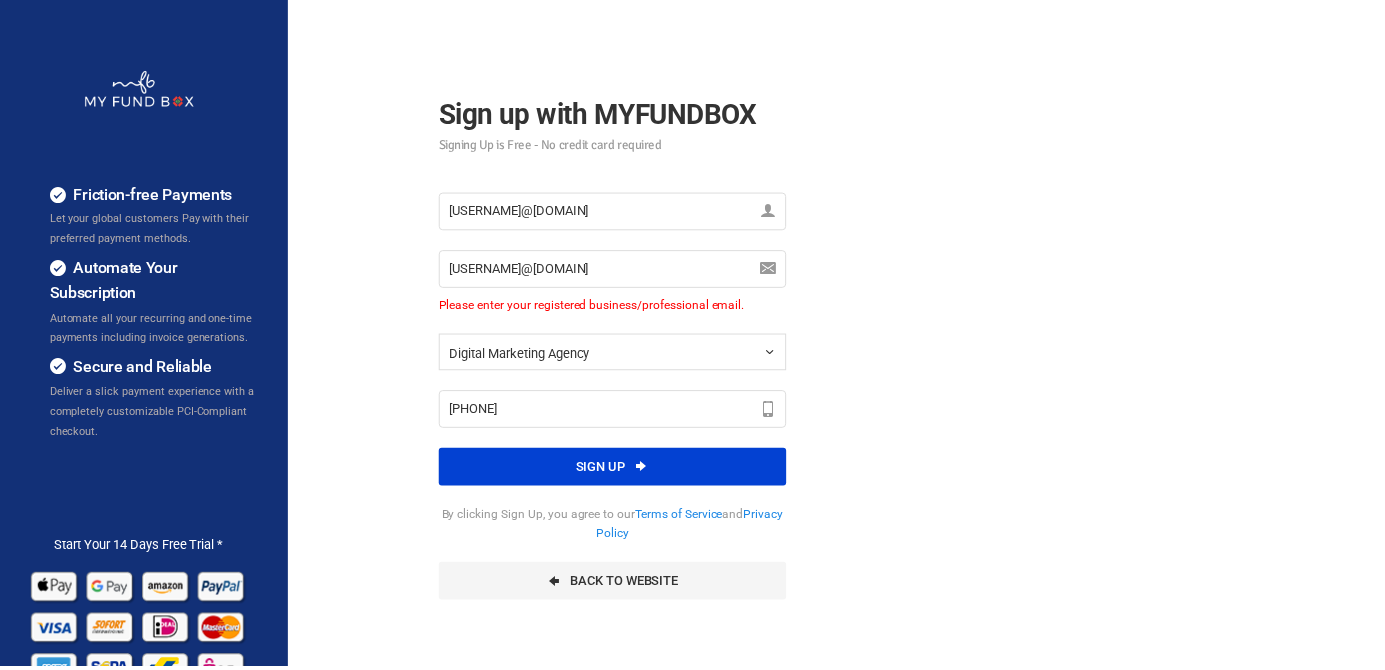 click on "fivon83220@qumisw.com
Please Fill out this field
shunvien13@gmail.com
Enter valid Email Address
Please enter your registered business/professional email.
Please enter your registered business/professional email.
The email provided is a disposable email.
Enter valid Email Address
Maximum limit reached
Fundraising CRM
Subscription Billing
Affiliate
Fundraising CRM
Subscription Billing
Digital Marketing Agency
E-learning Courses and Tutoring
Online Shopping Platform
Software as a service (SaaS)
Digital Development Services
Digital Media Entrepreneurs
Digital Consultancy Services
Solopreneur and freelancer
Event Management
Other" at bounding box center [617, 399] 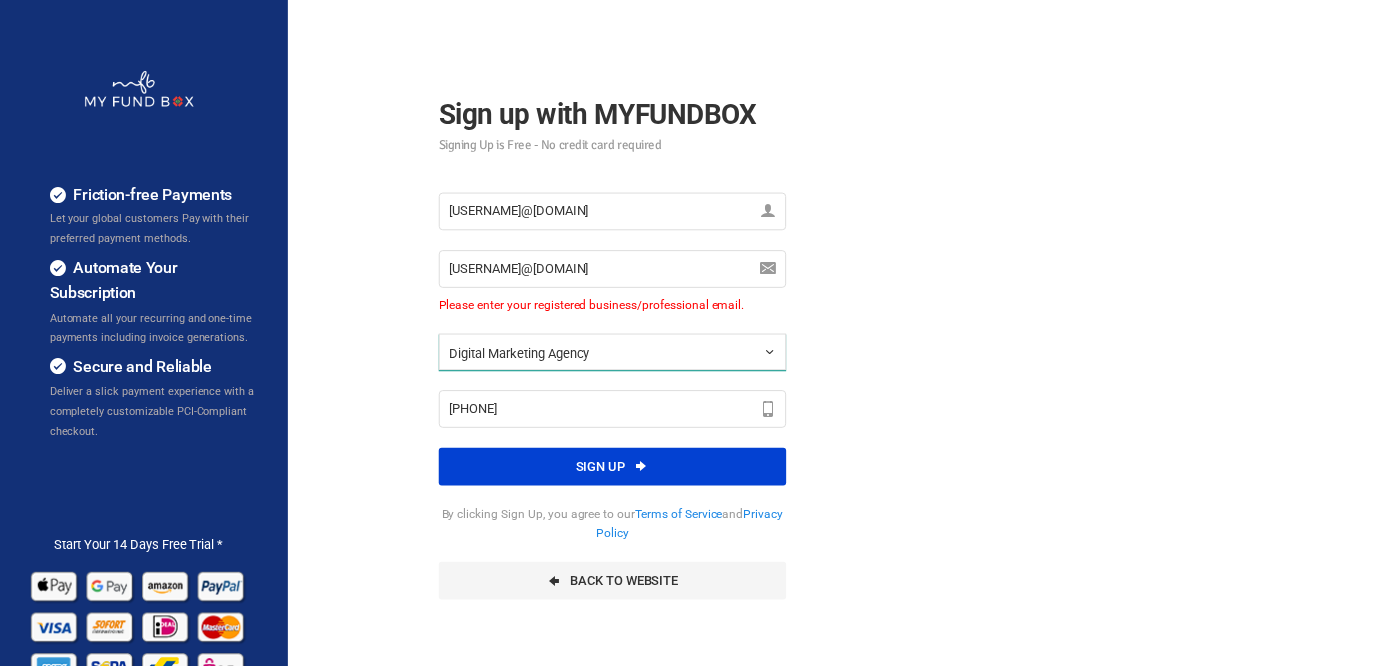 click on "Digital Marketing Agency" at bounding box center (617, 354) 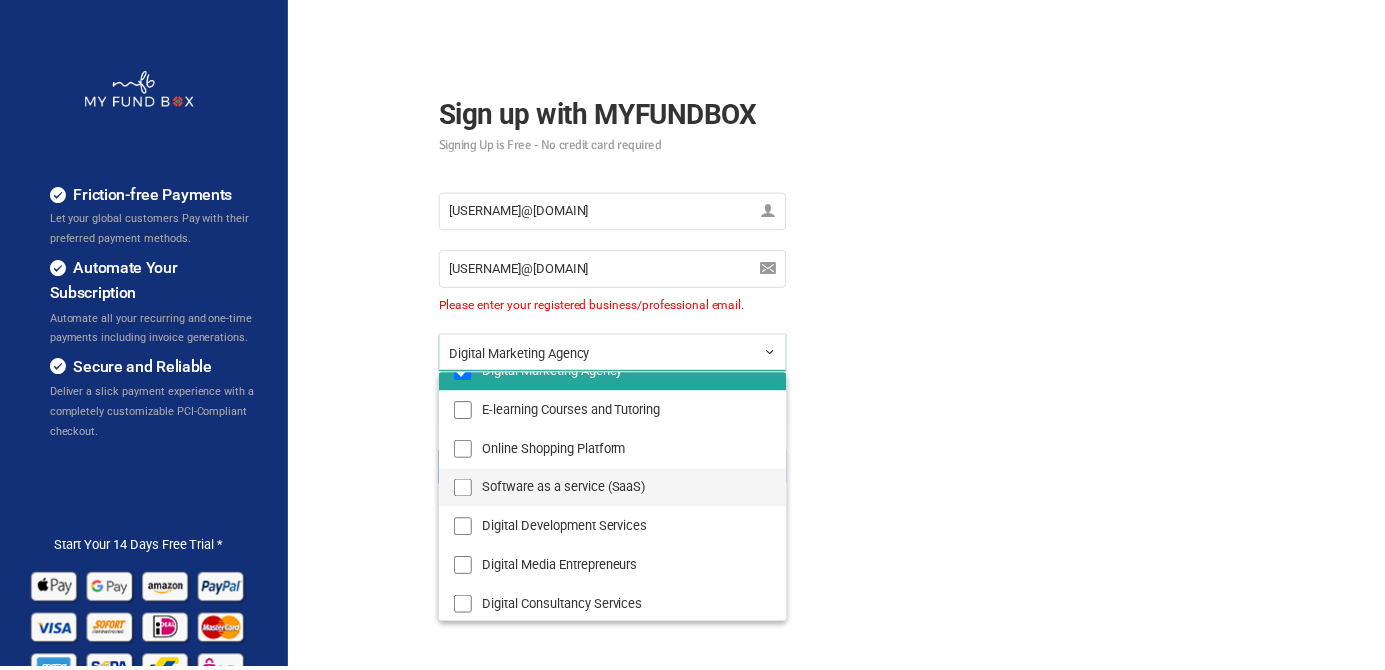 scroll, scrollTop: 216, scrollLeft: 0, axis: vertical 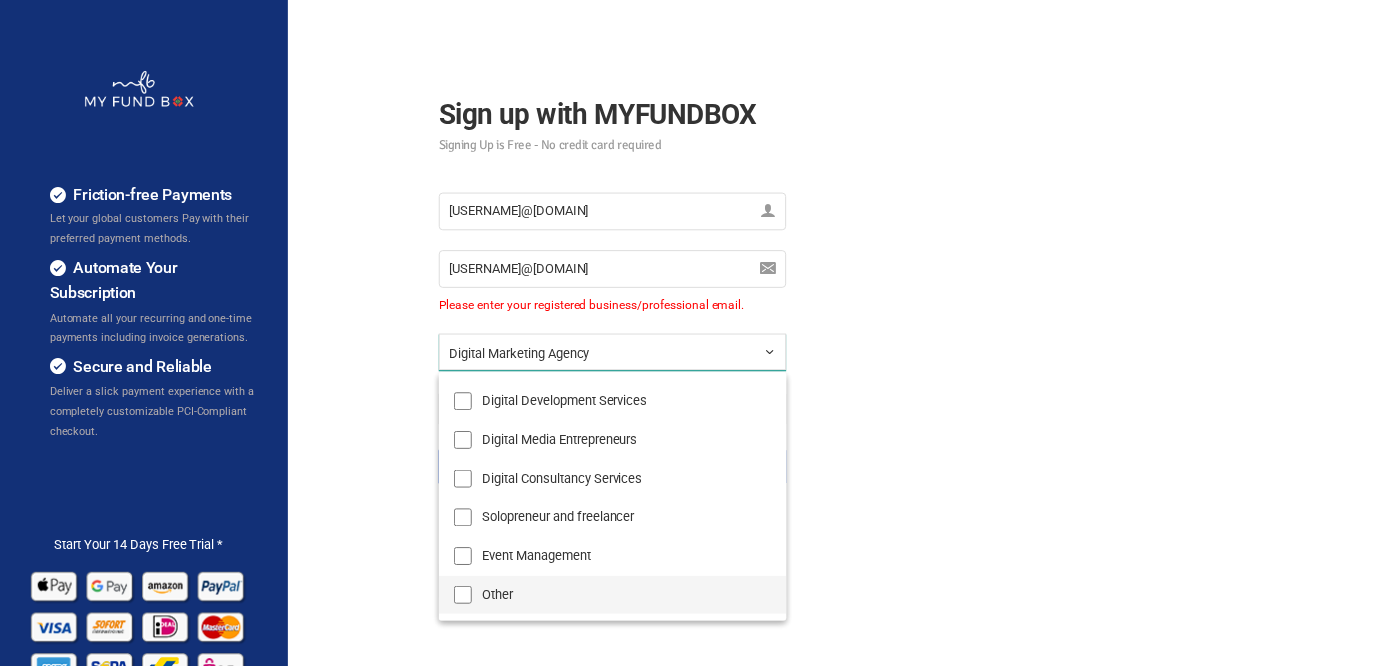 click on "Other" at bounding box center (617, 248) 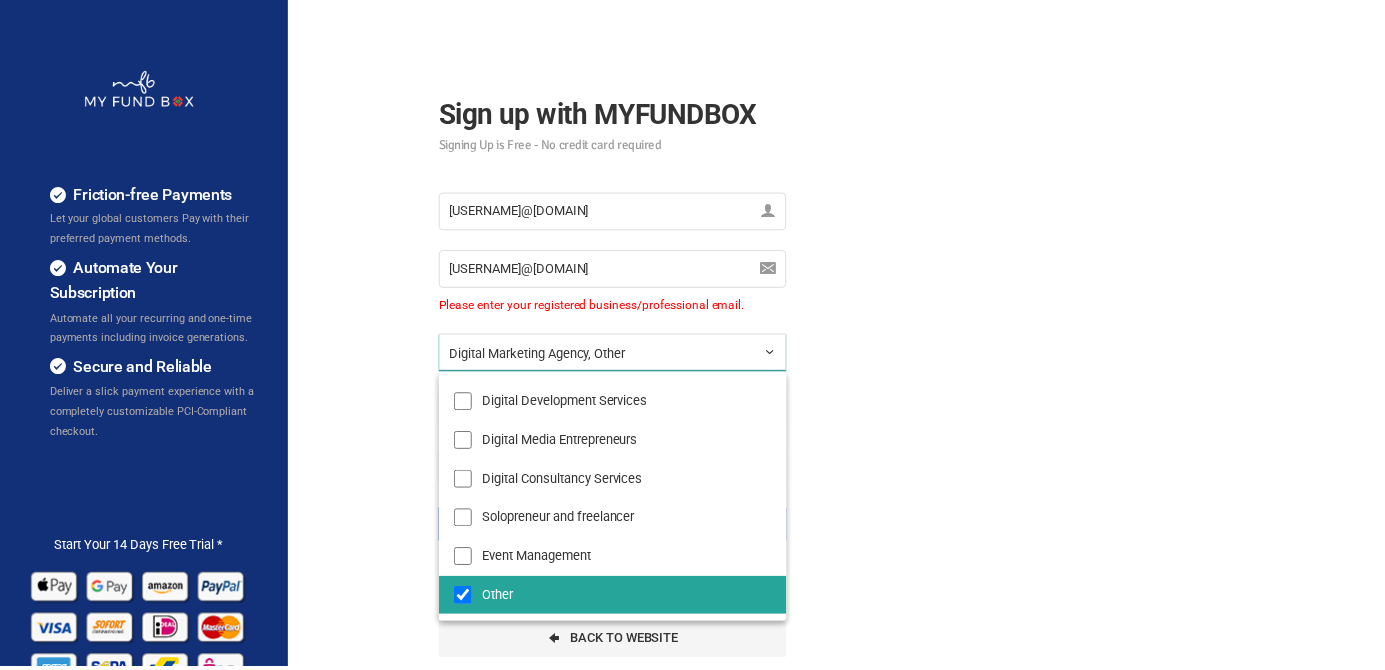 click at bounding box center [692, 335] 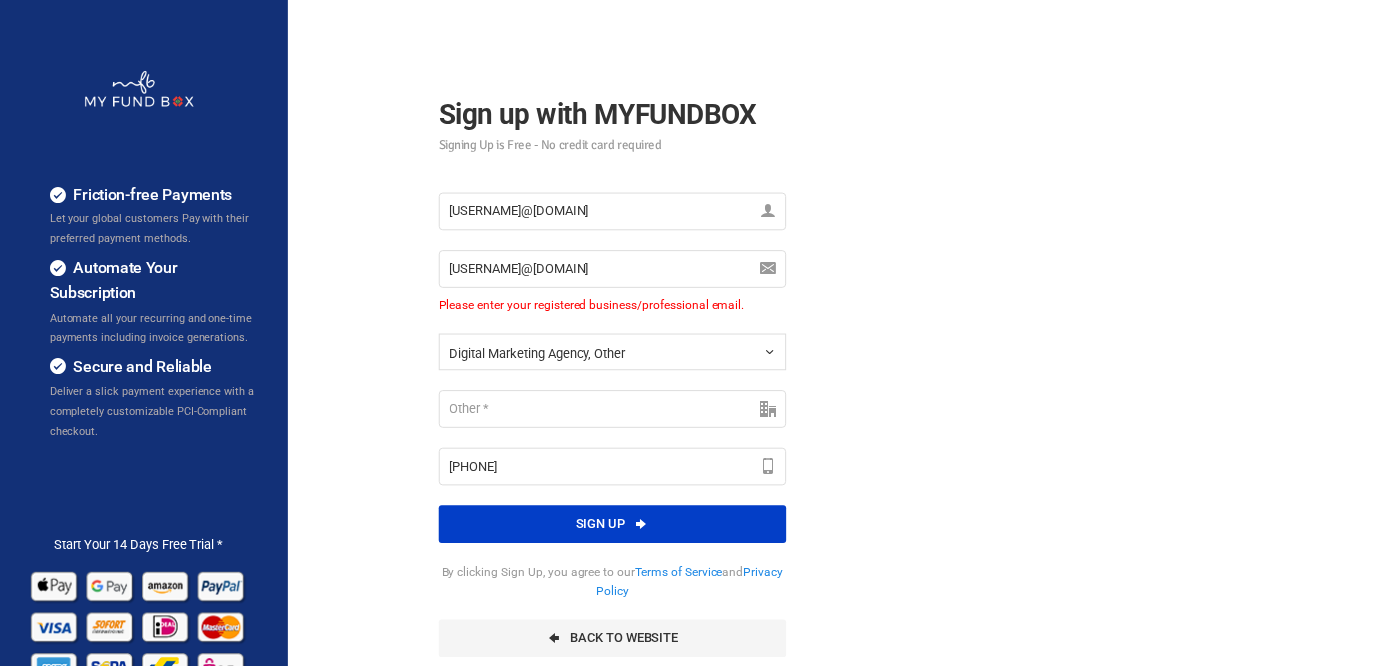 click on "Sign up" at bounding box center (617, 528) 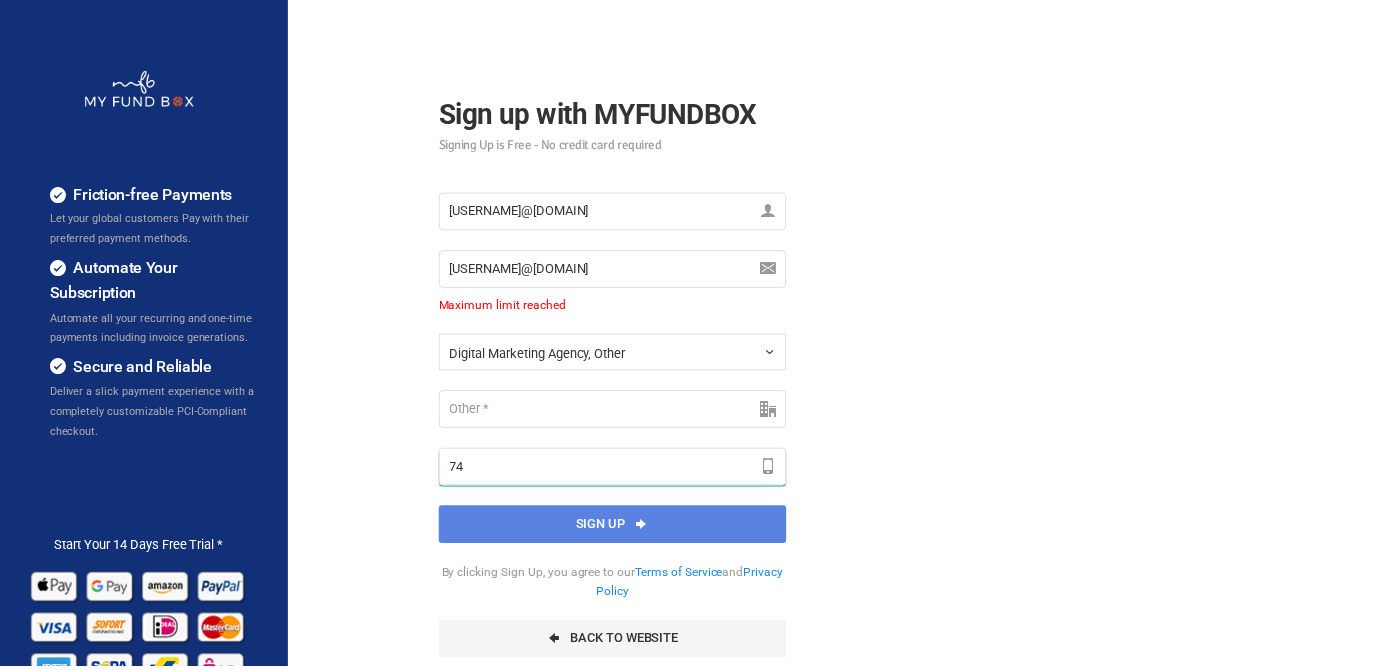 type on "7" 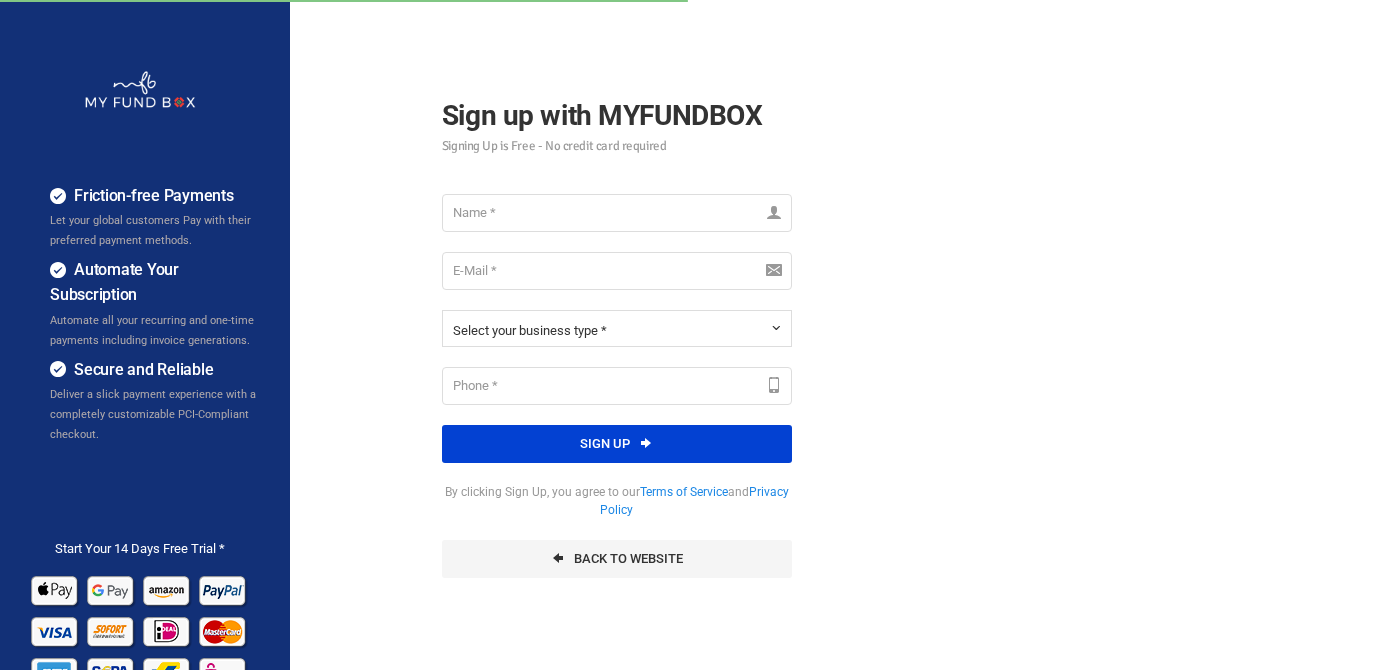 scroll, scrollTop: 0, scrollLeft: 0, axis: both 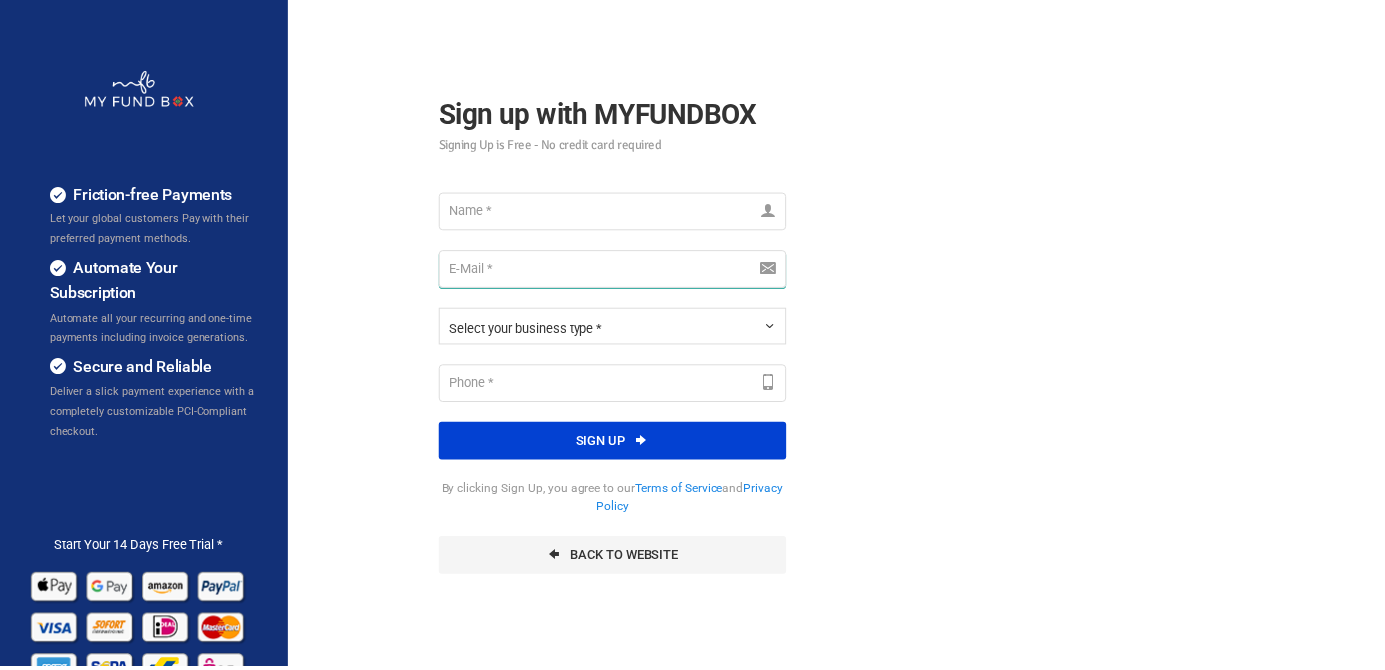 click at bounding box center [617, 271] 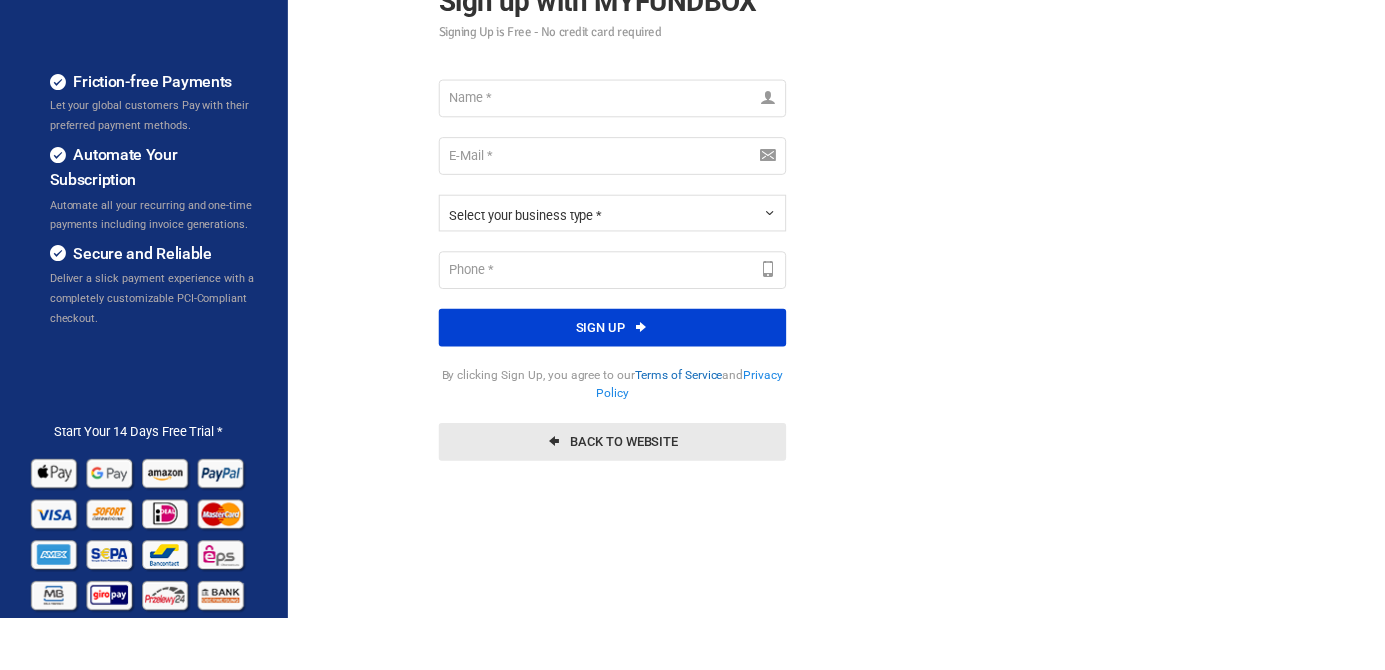 click on "Back To Website" at bounding box center [617, 493] 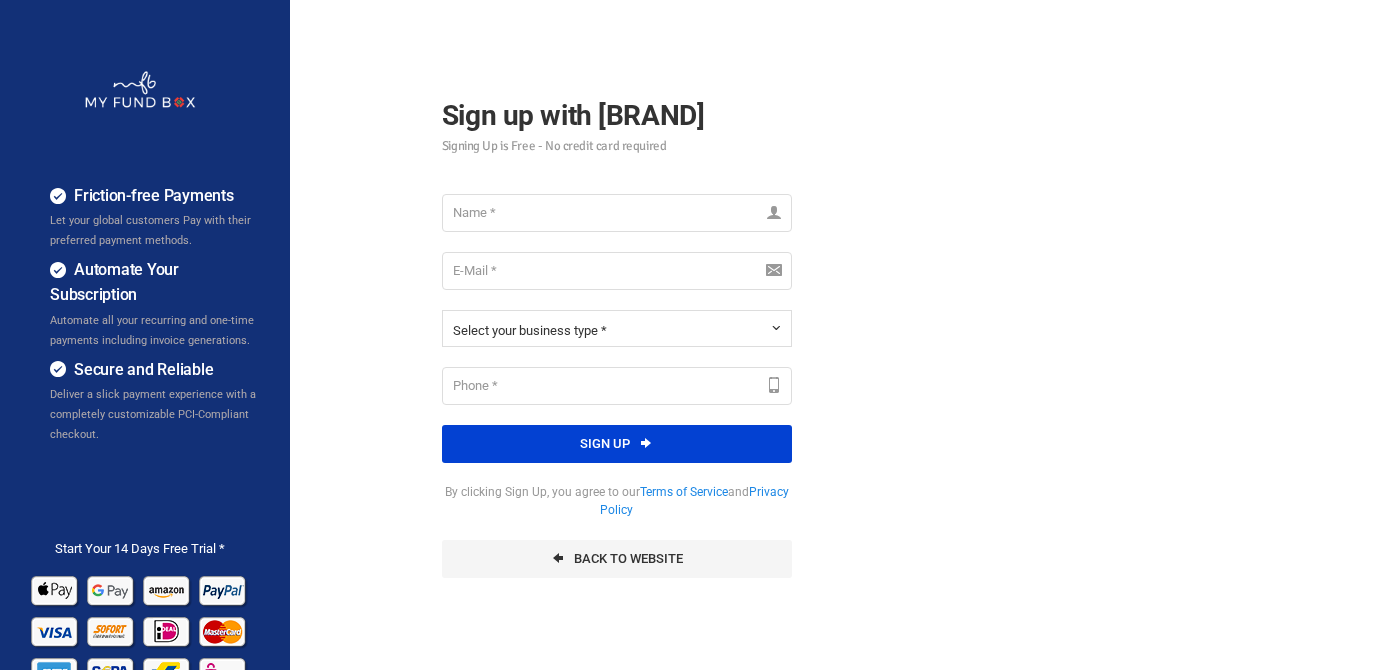 scroll, scrollTop: 0, scrollLeft: 0, axis: both 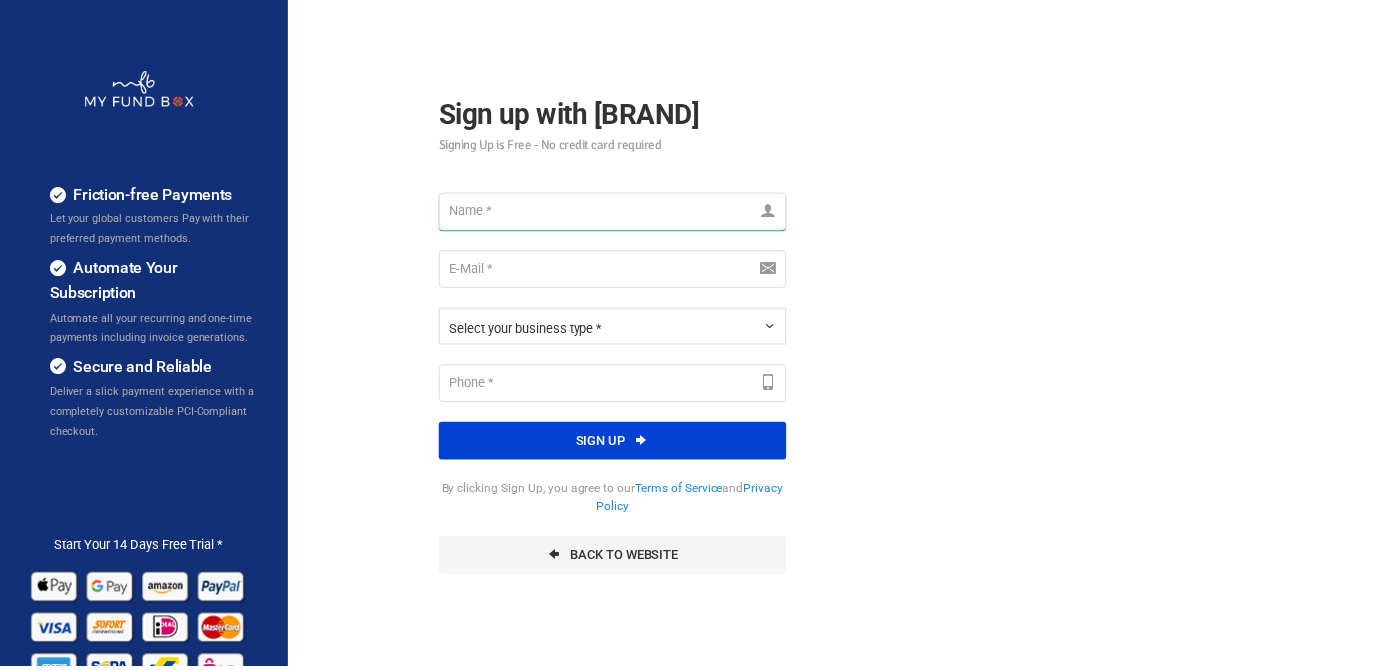 click at bounding box center [617, 213] 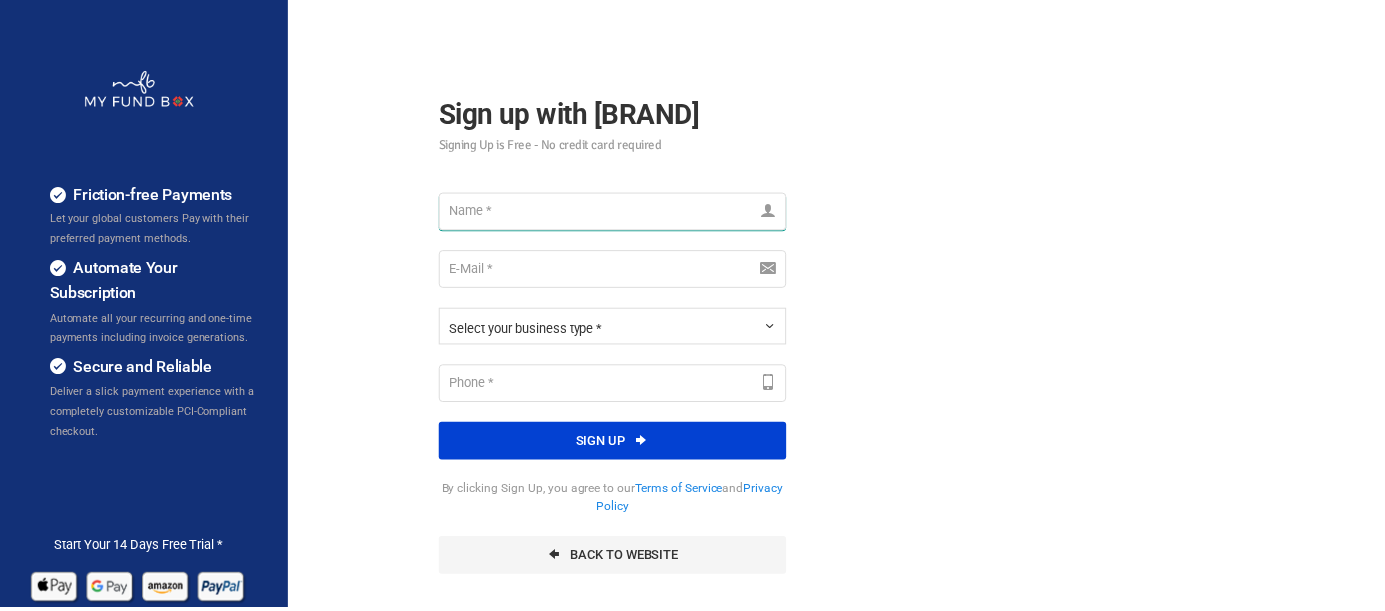 click at bounding box center (617, 213) 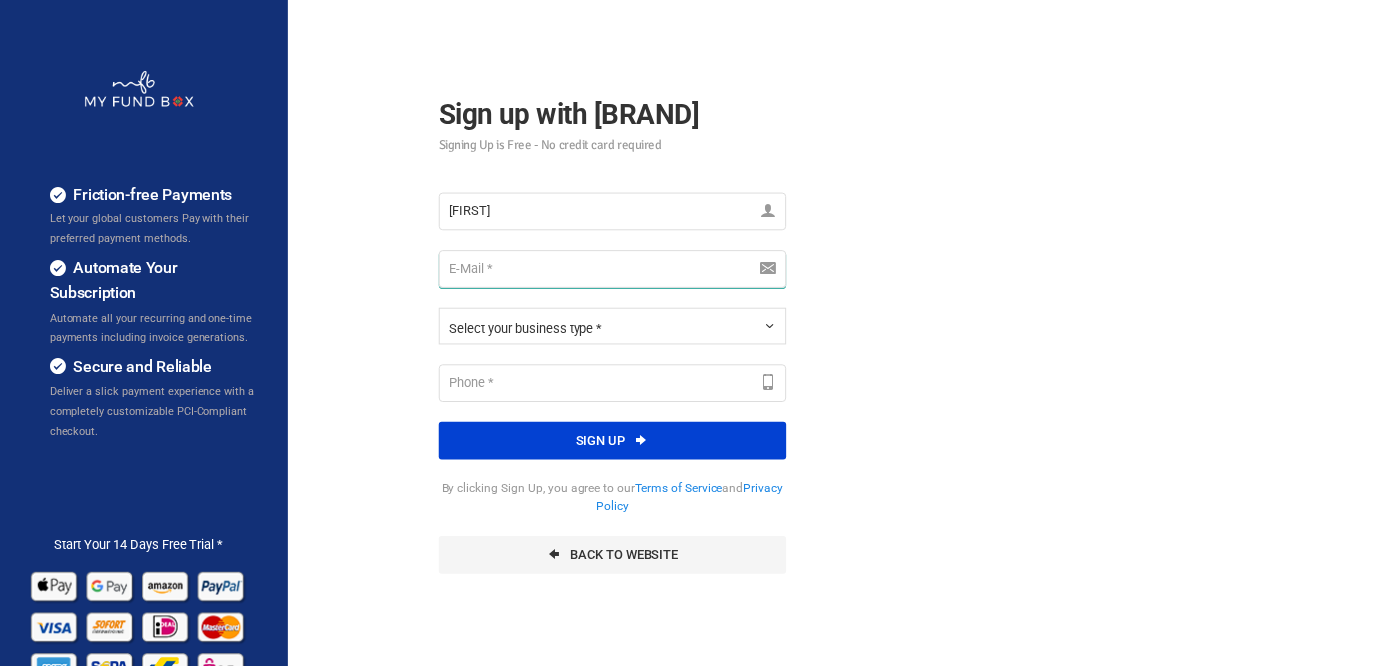 click at bounding box center [617, 271] 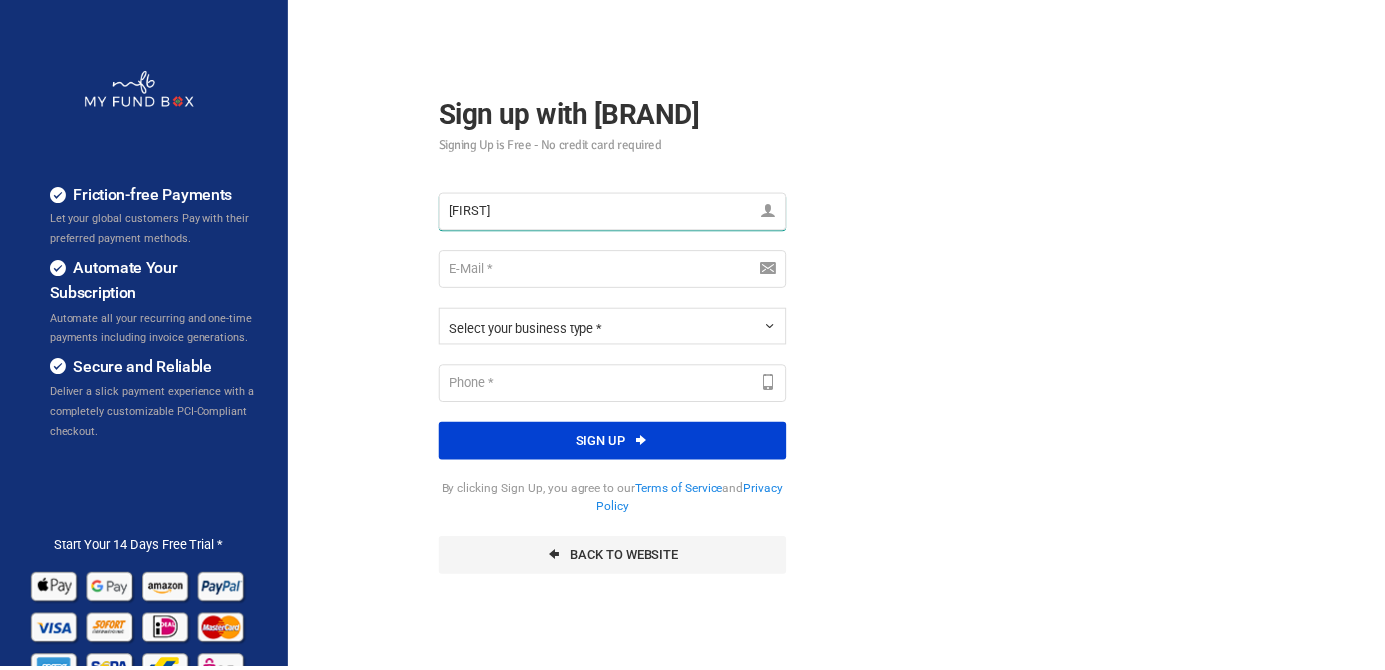 click on "[FIRST]" at bounding box center [617, 213] 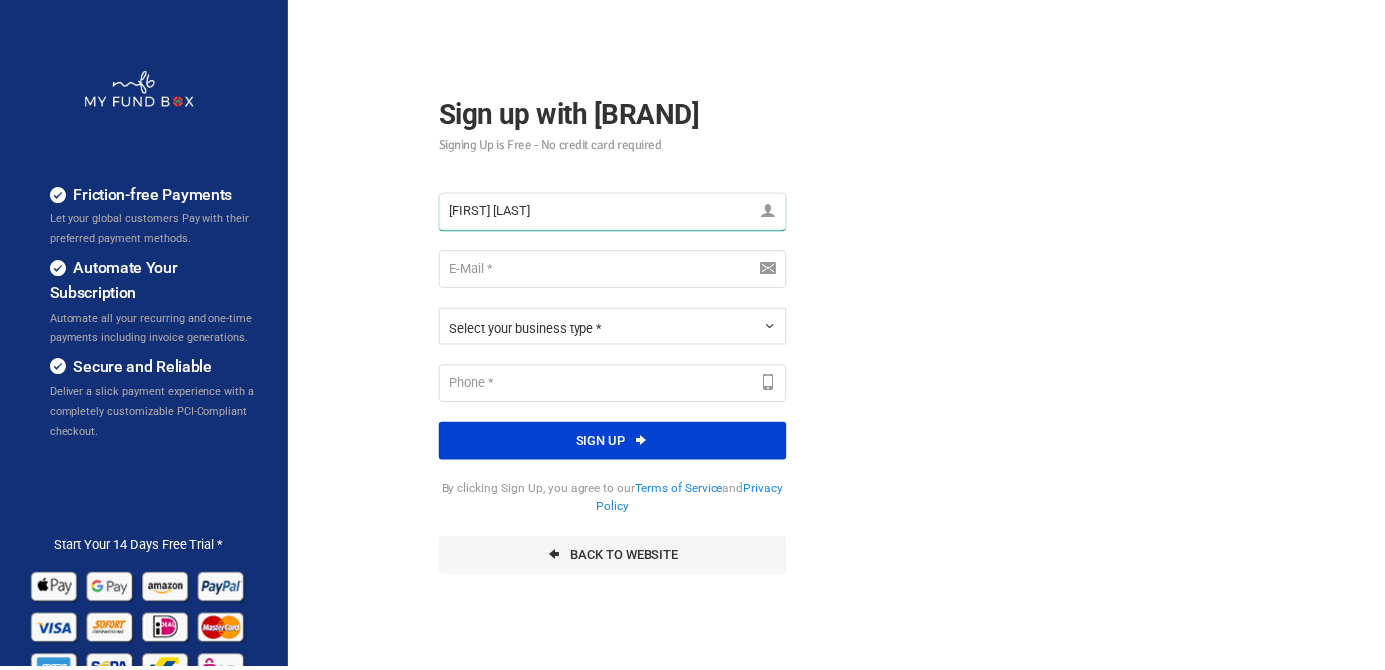 type on "[FIRST] [LAST]" 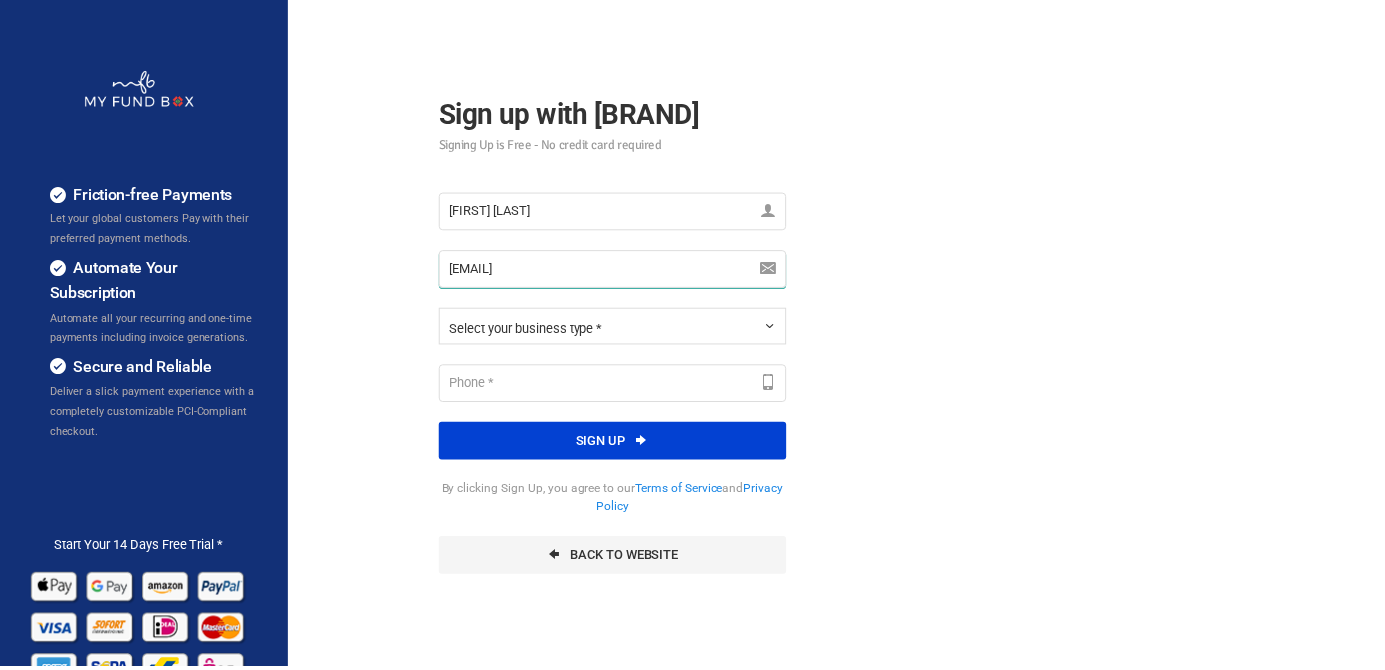 type on "[EMAIL]" 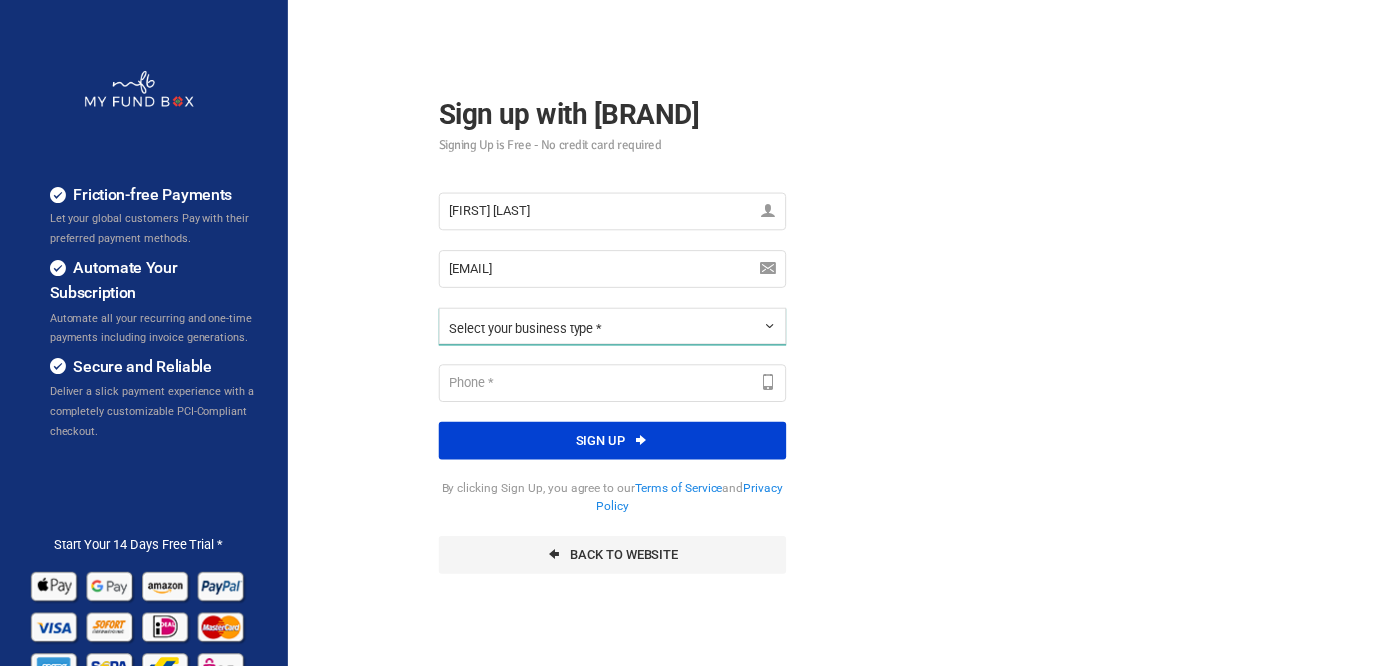 click on "Select your business type *" at bounding box center [617, 328] 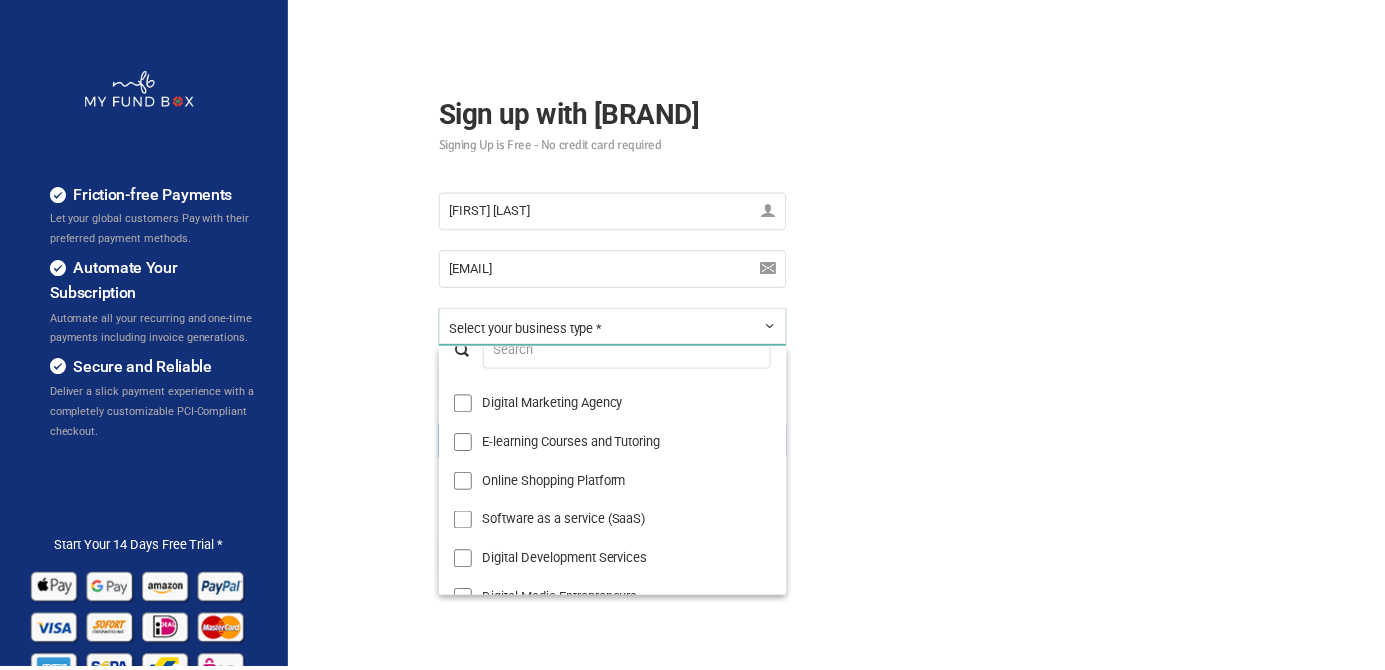 scroll, scrollTop: 35, scrollLeft: 0, axis: vertical 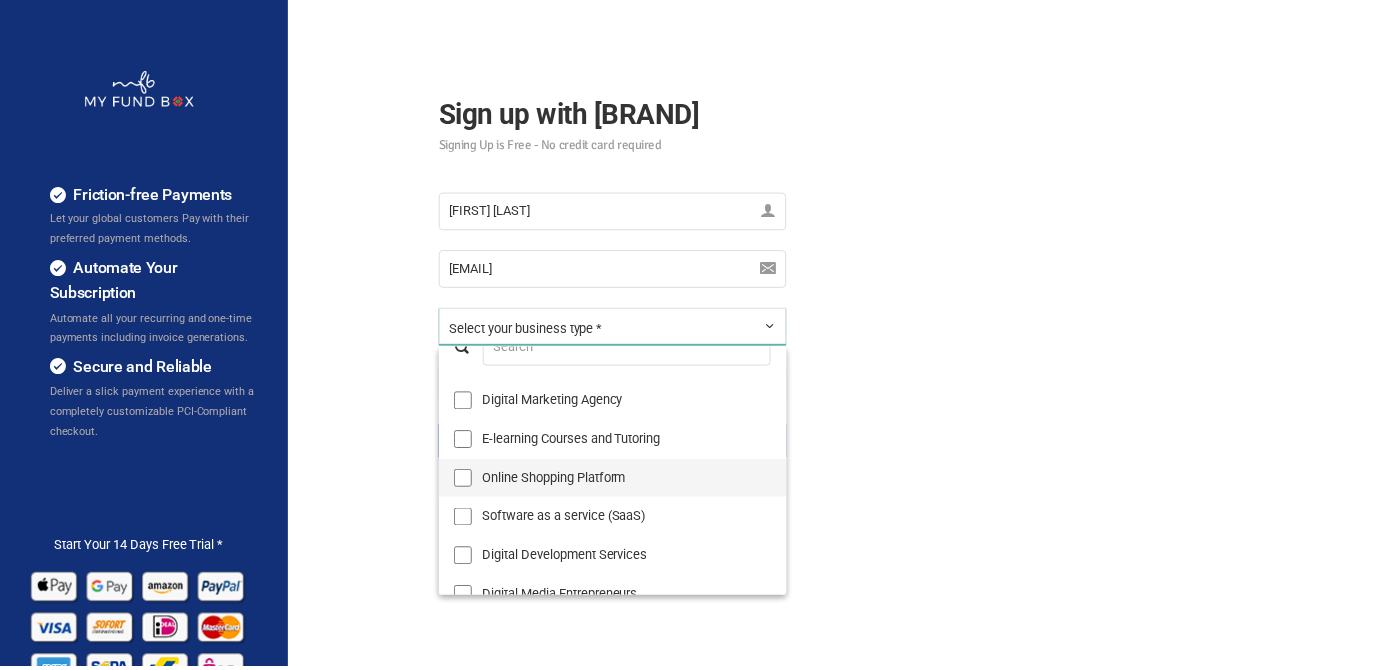 click on "Online Shopping Platform" at bounding box center (617, 403) 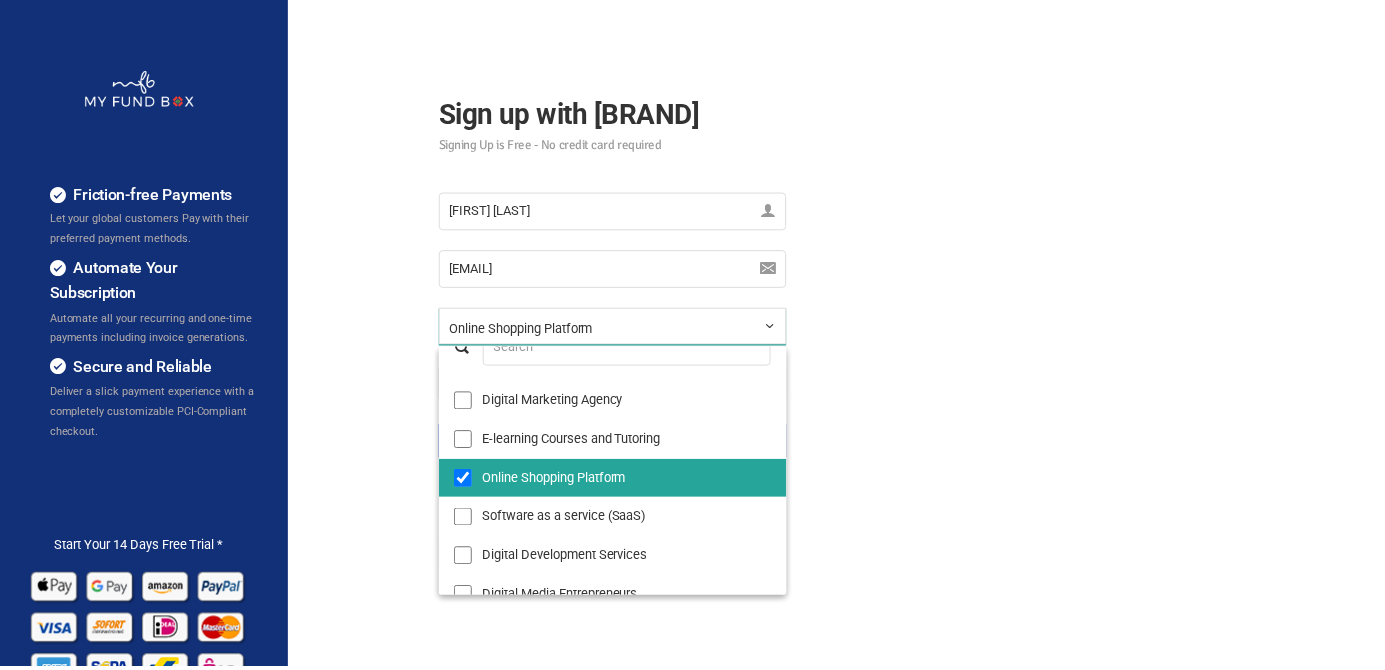 click at bounding box center [692, 335] 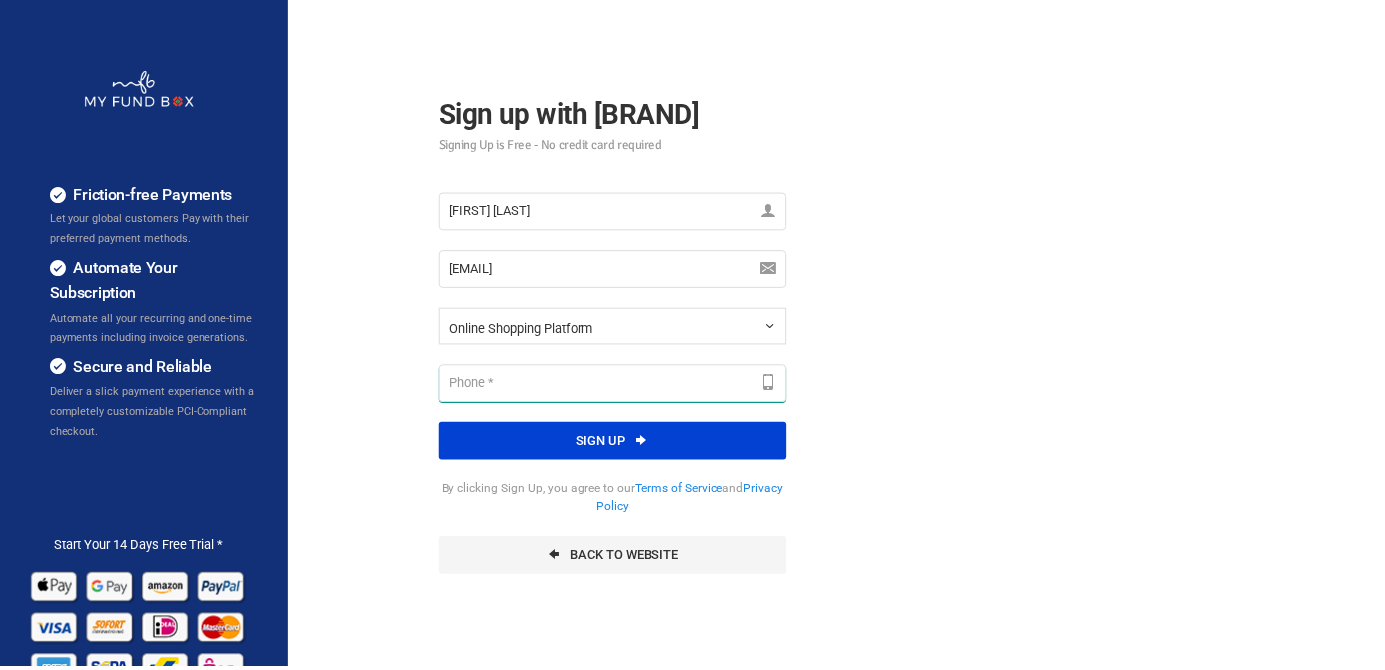 click at bounding box center [617, 386] 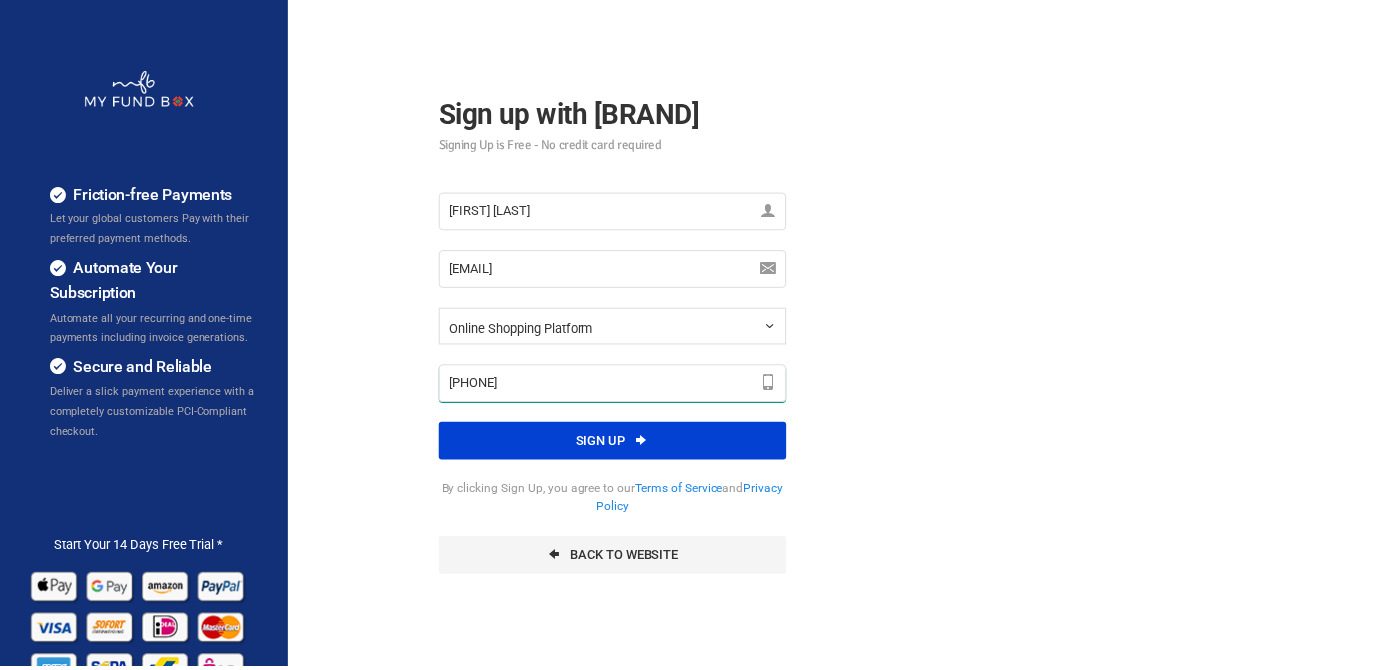 click on "[PHONE]" at bounding box center [617, 386] 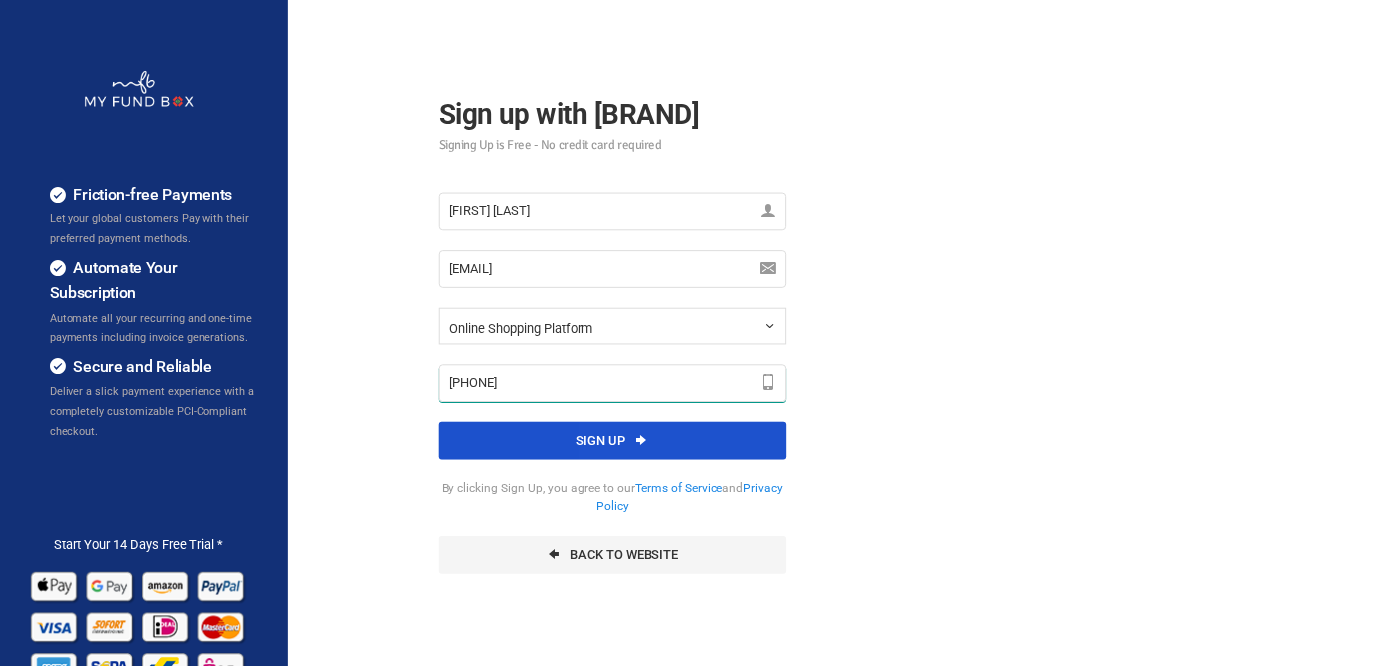 type on "[PHONE]" 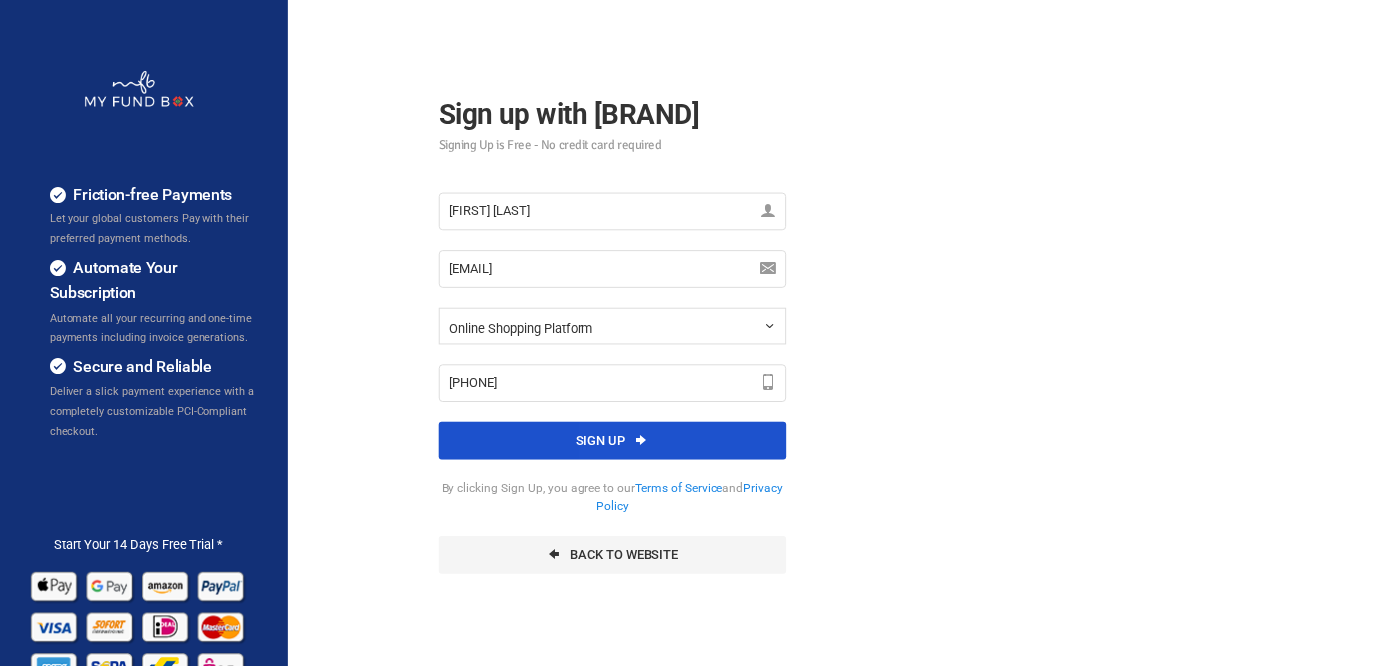 click on "Sign up" at bounding box center [617, 444] 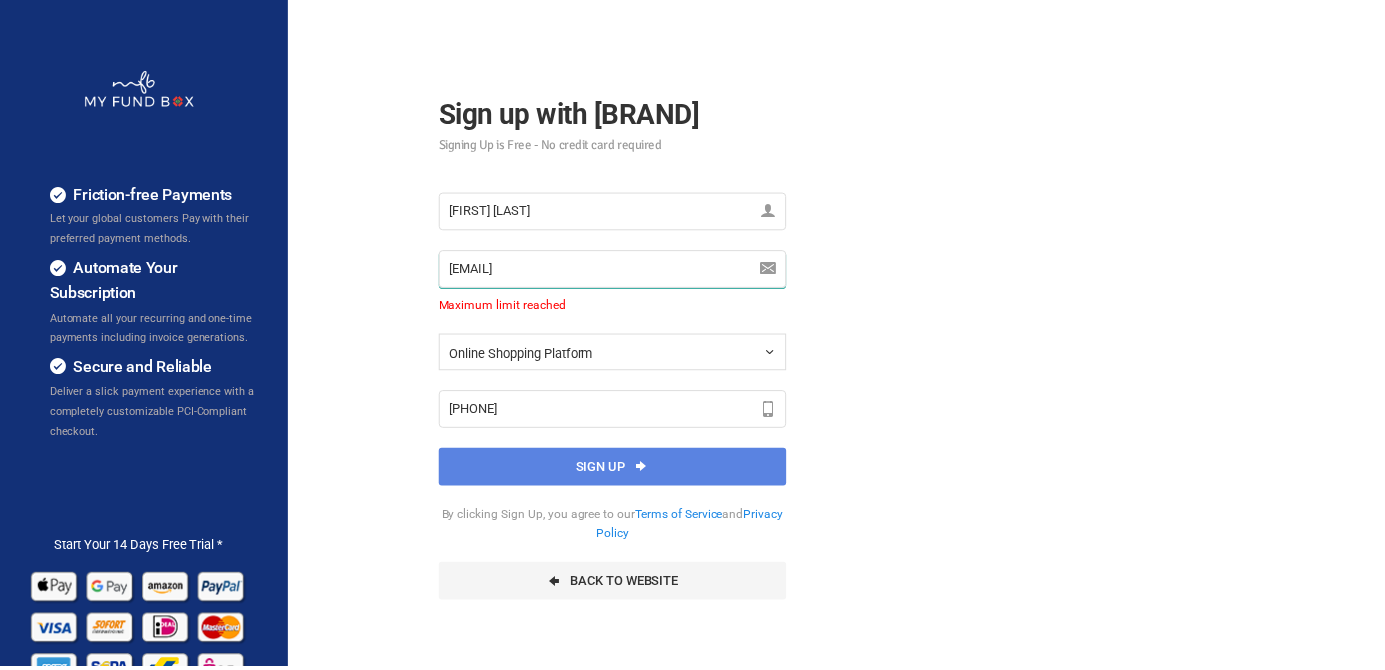 click on "[EMAIL]" at bounding box center [617, 271] 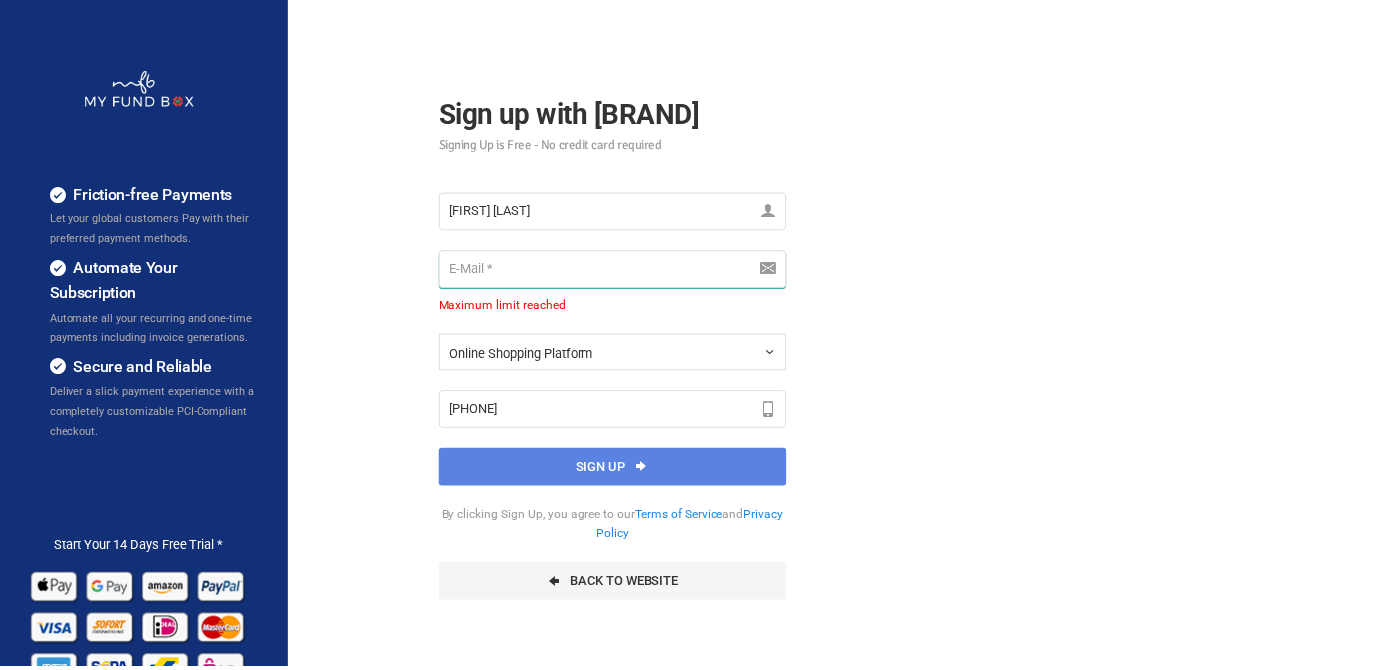 type on "[EMAIL]" 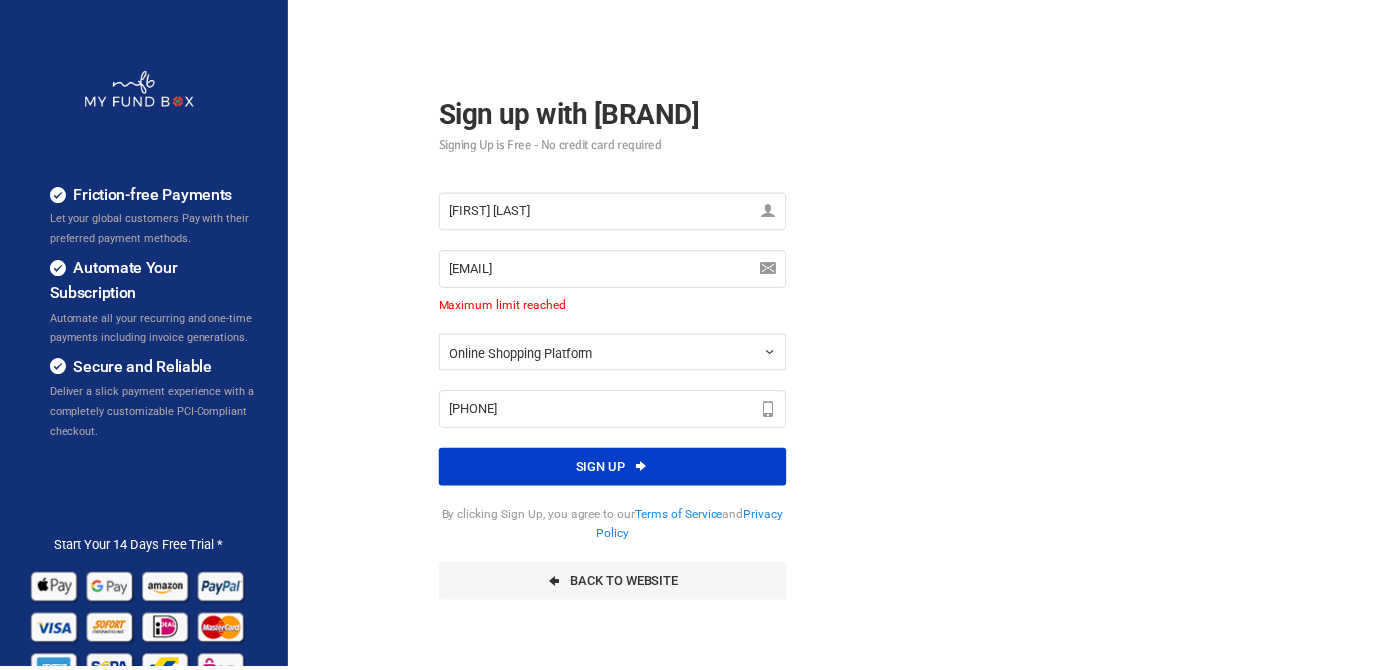 click at bounding box center [646, 470] 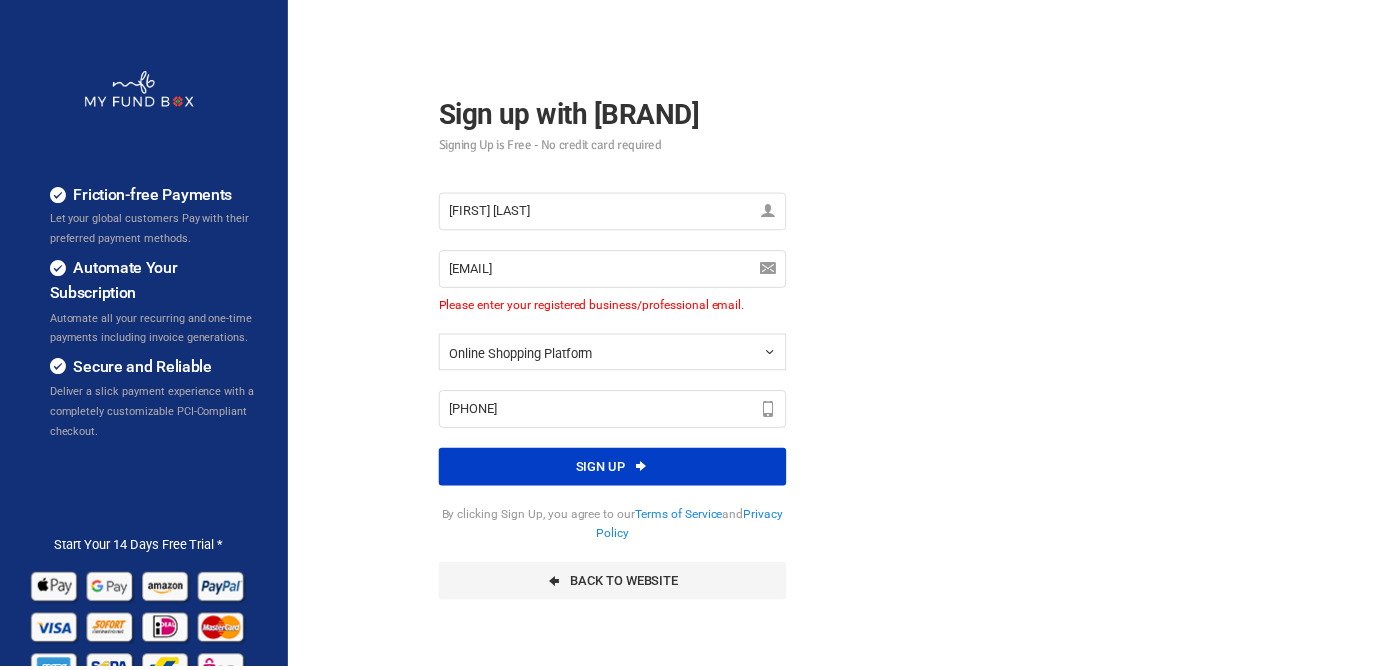 type 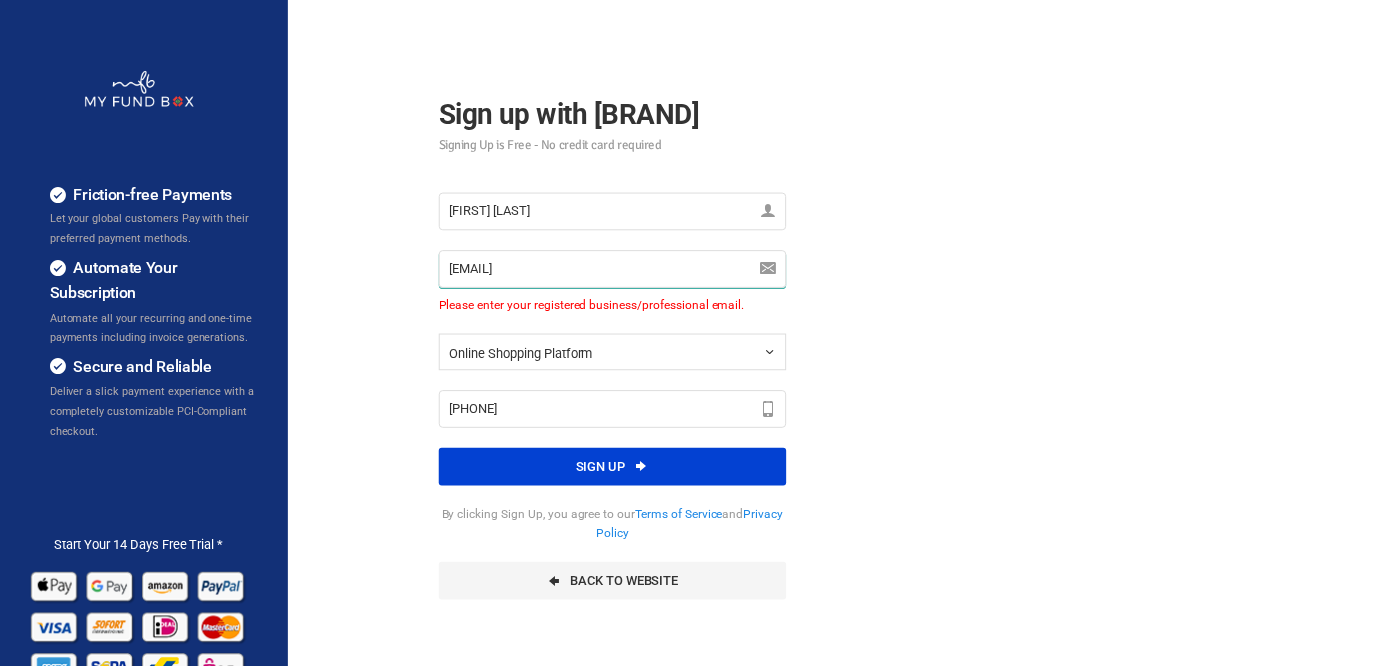 click on "[EMAIL]" at bounding box center (617, 271) 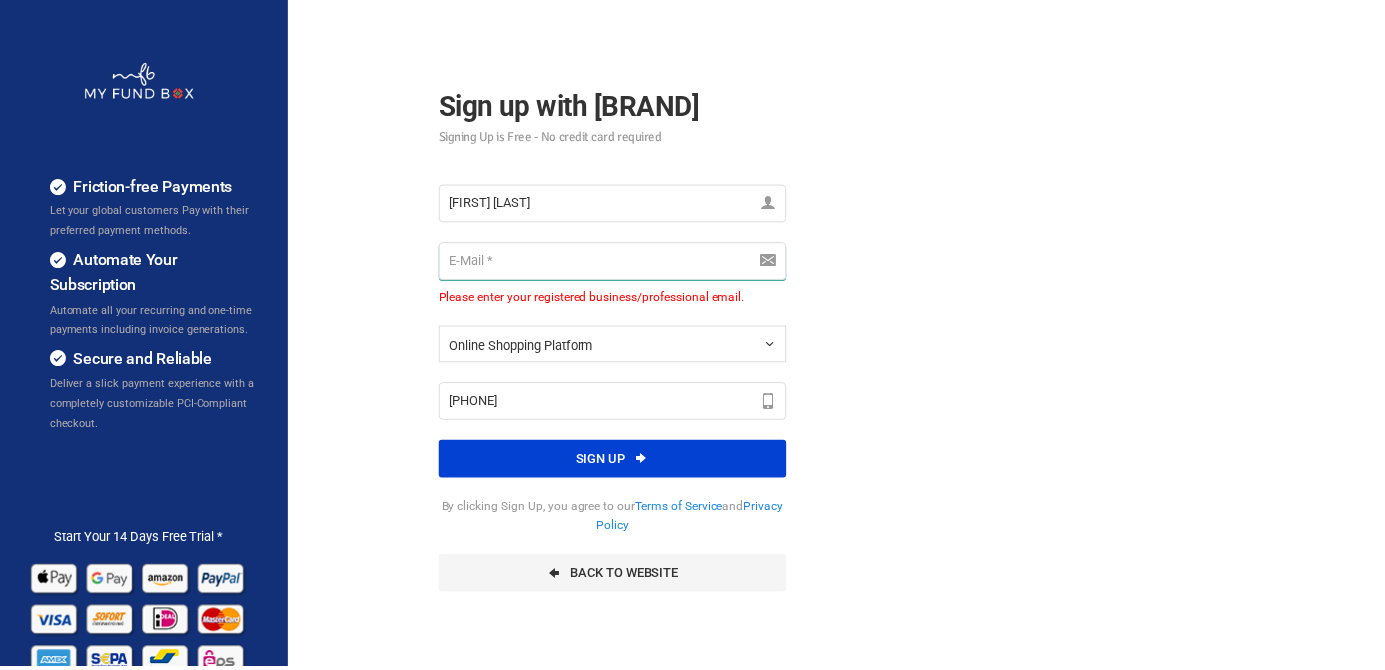 scroll, scrollTop: 0, scrollLeft: 0, axis: both 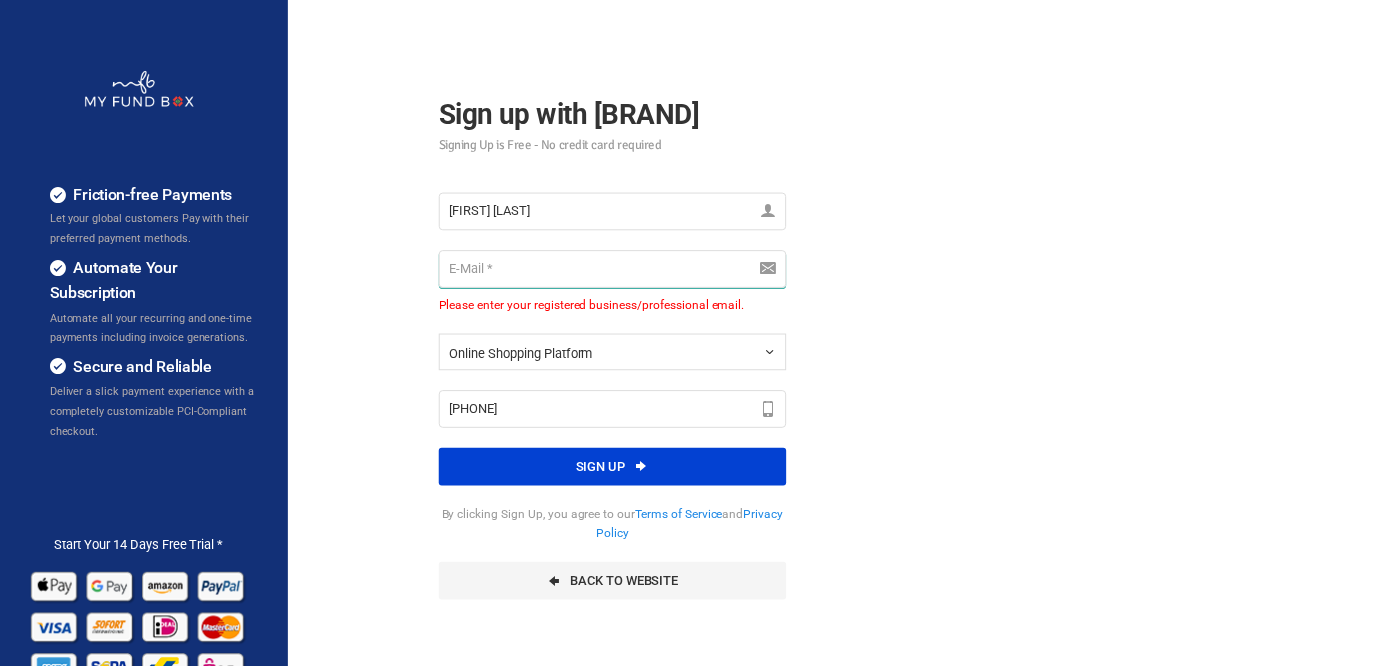 click at bounding box center [617, 271] 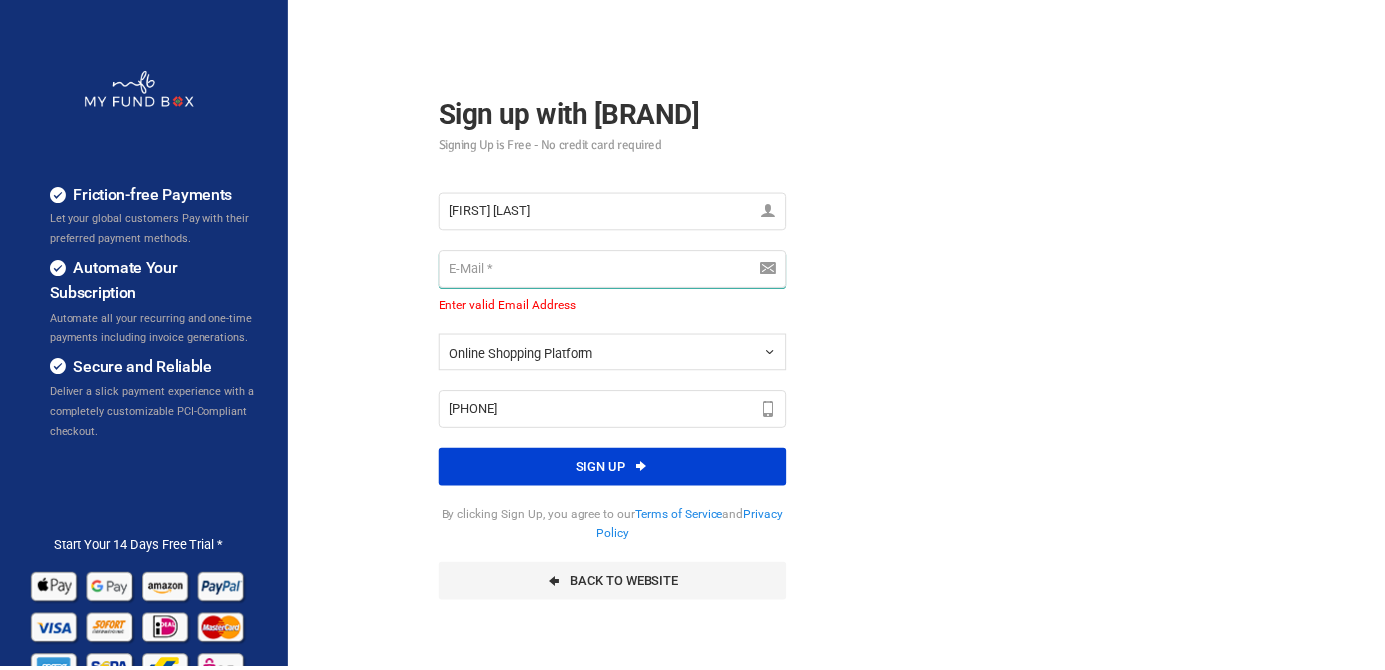 paste on "[EMAIL]" 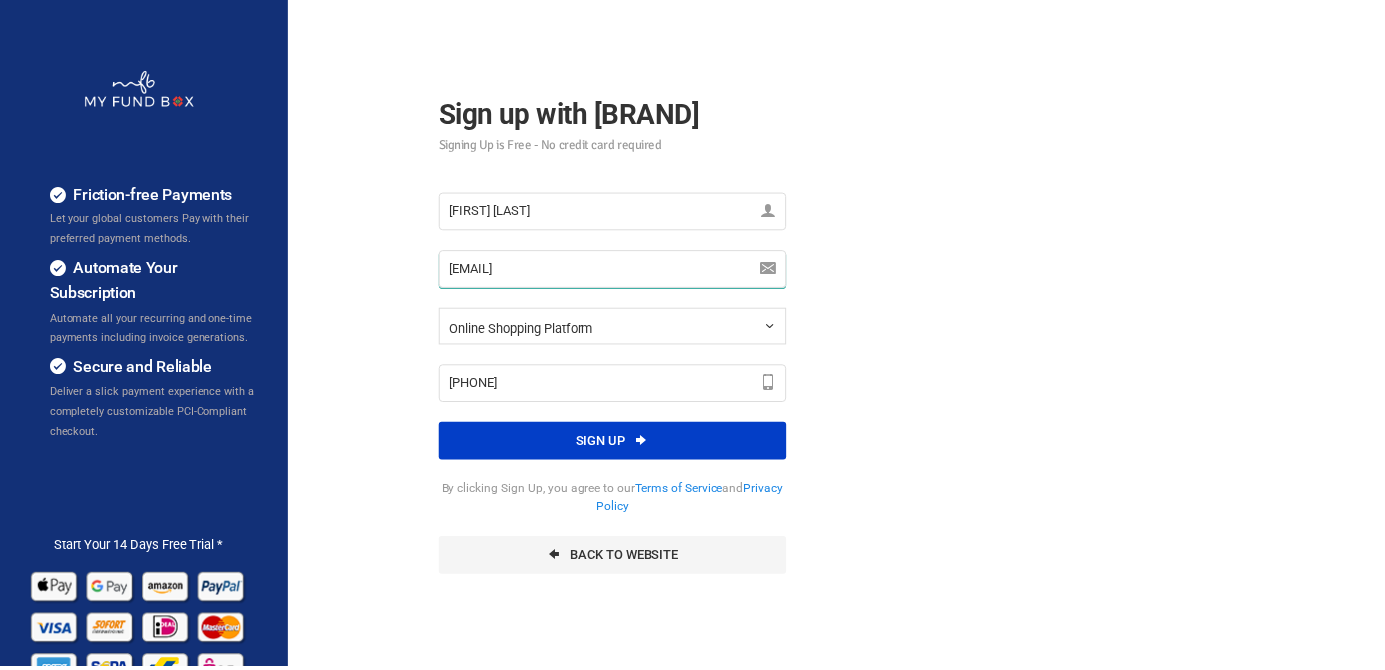 type on "[EMAIL]" 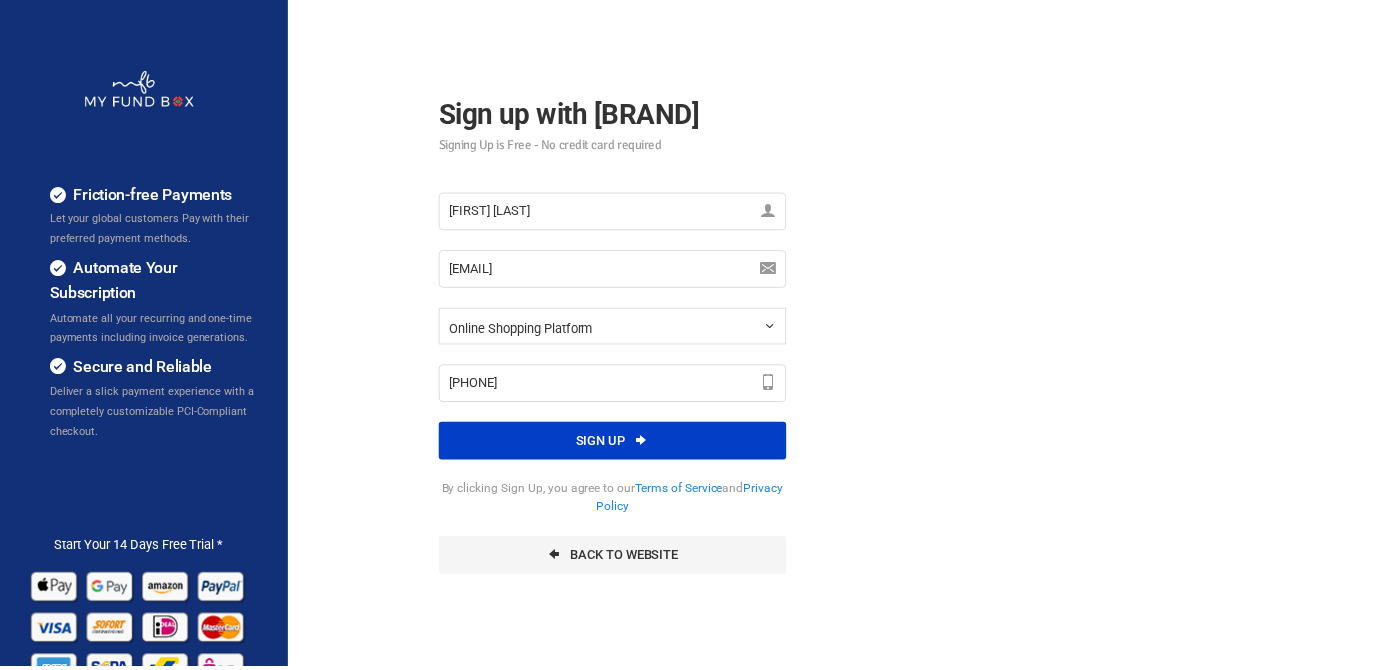 click on "Sign up" at bounding box center (617, 444) 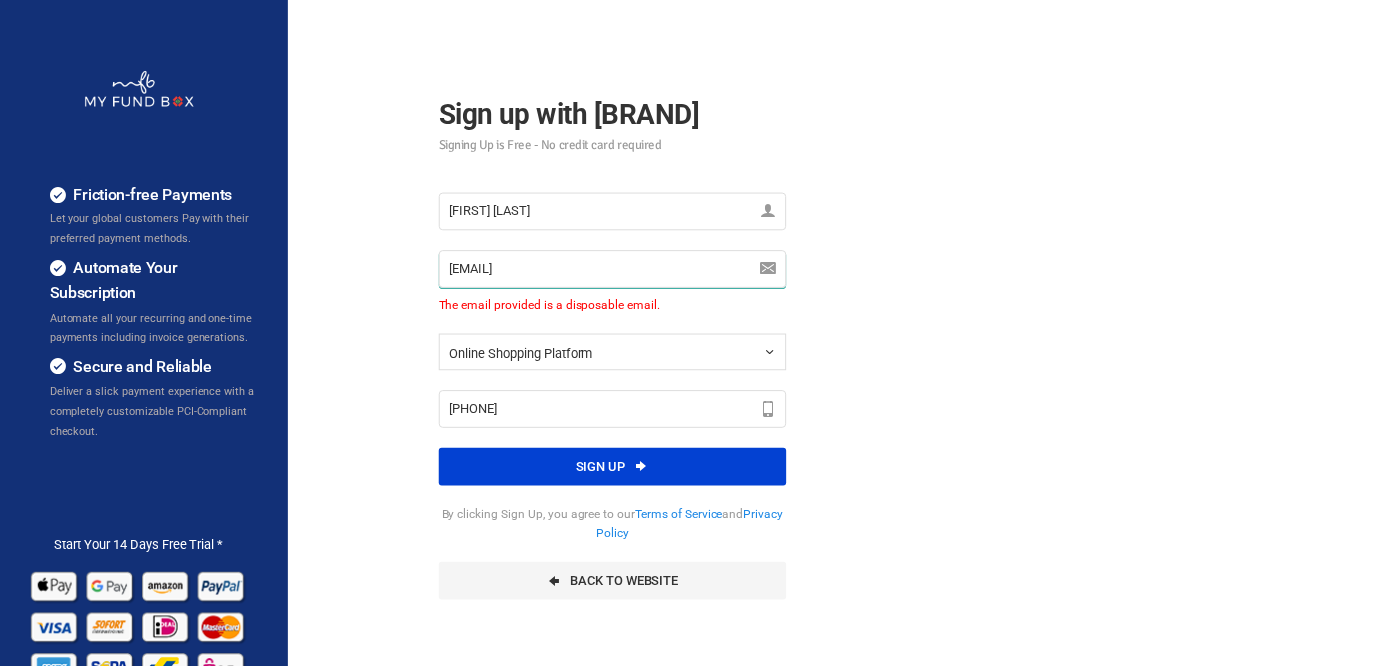 click on "[EMAIL]" at bounding box center [617, 271] 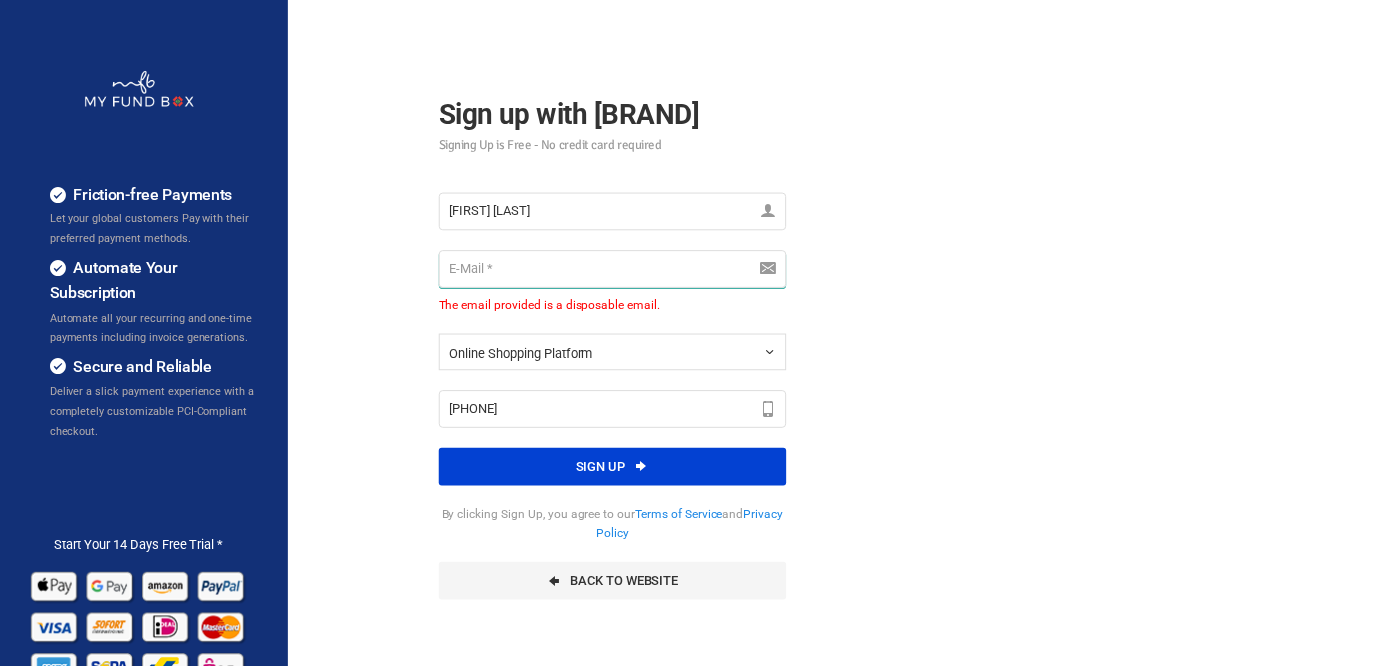 click at bounding box center (617, 271) 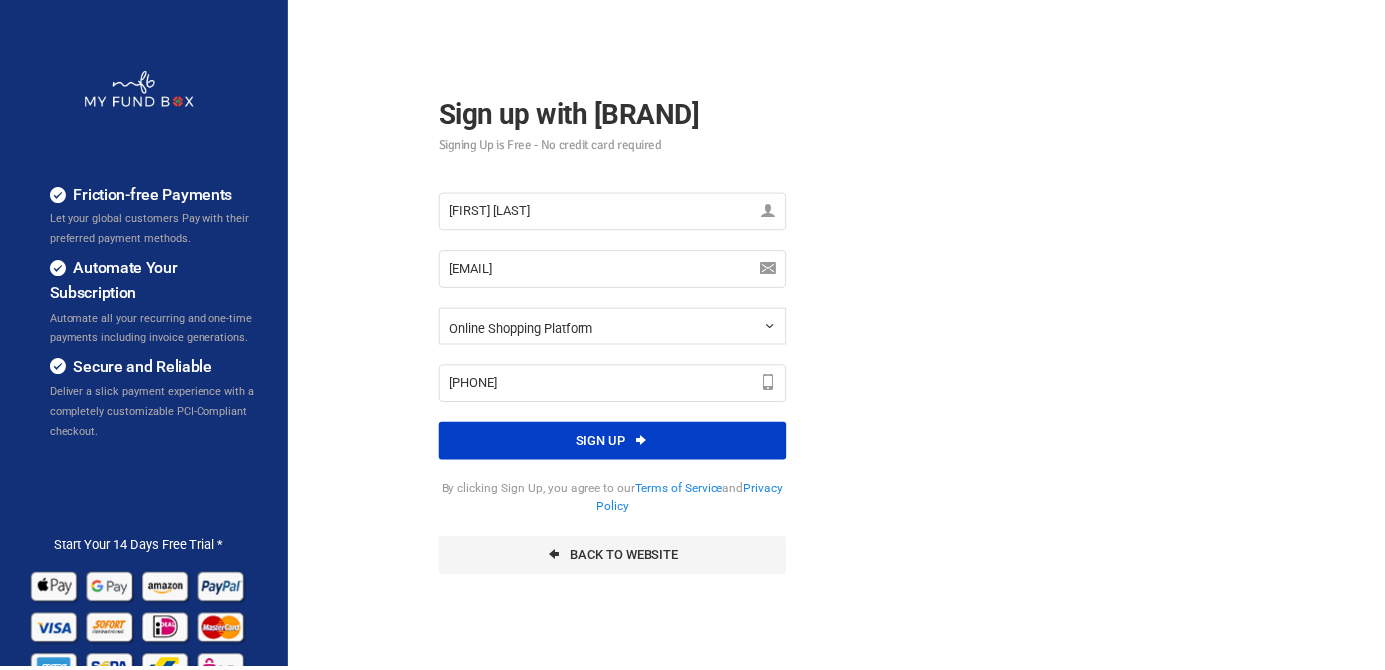click on "Sign up" at bounding box center (617, 444) 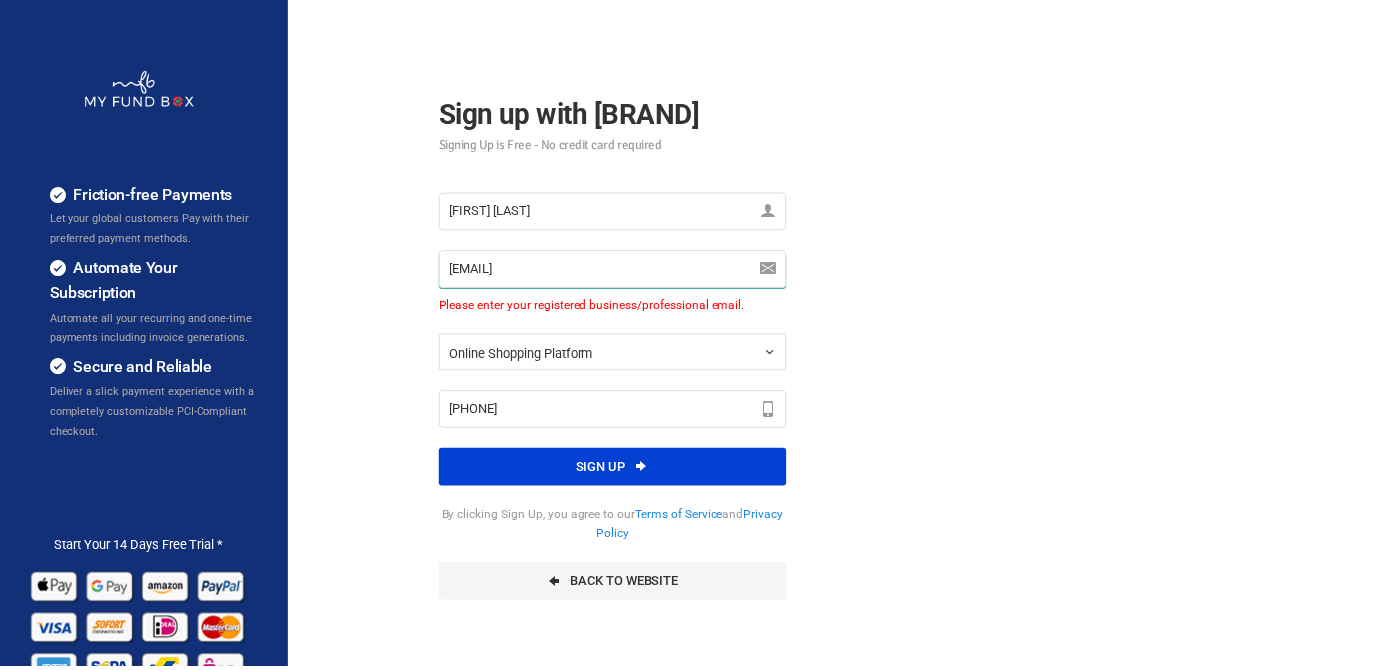 click on "[EMAIL]" at bounding box center [617, 271] 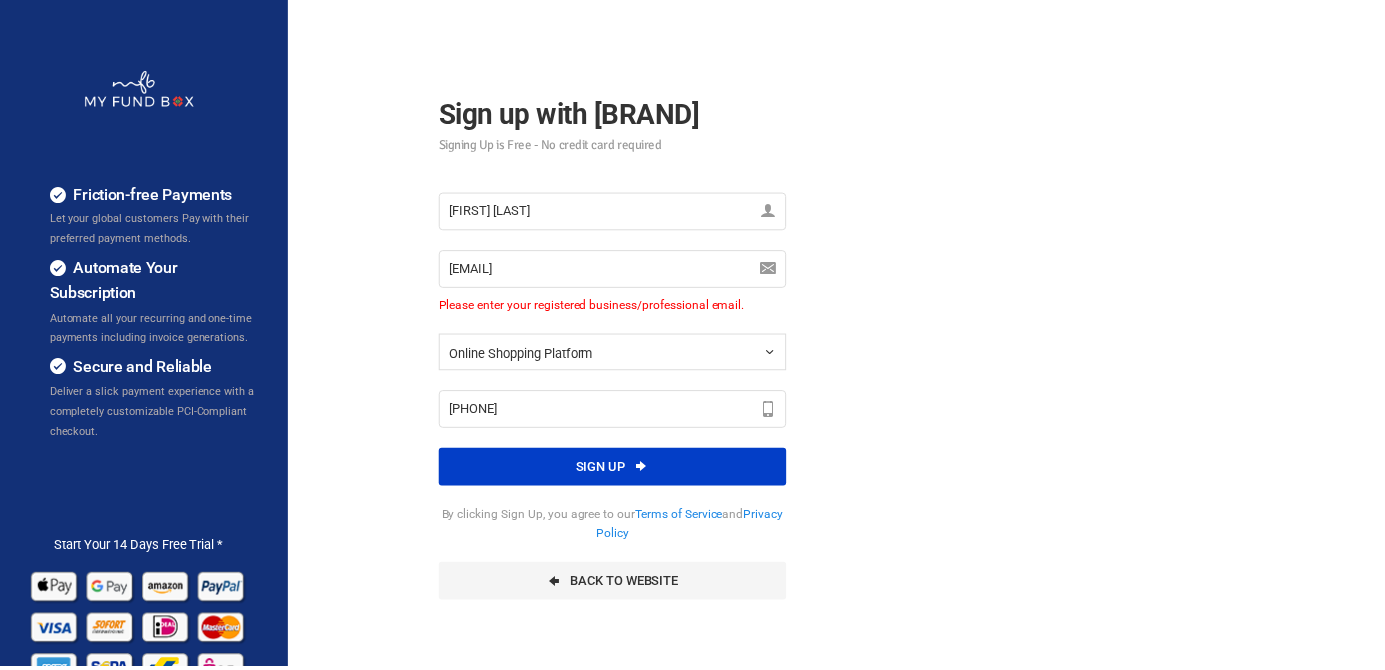 click on "Sign up" at bounding box center (617, 470) 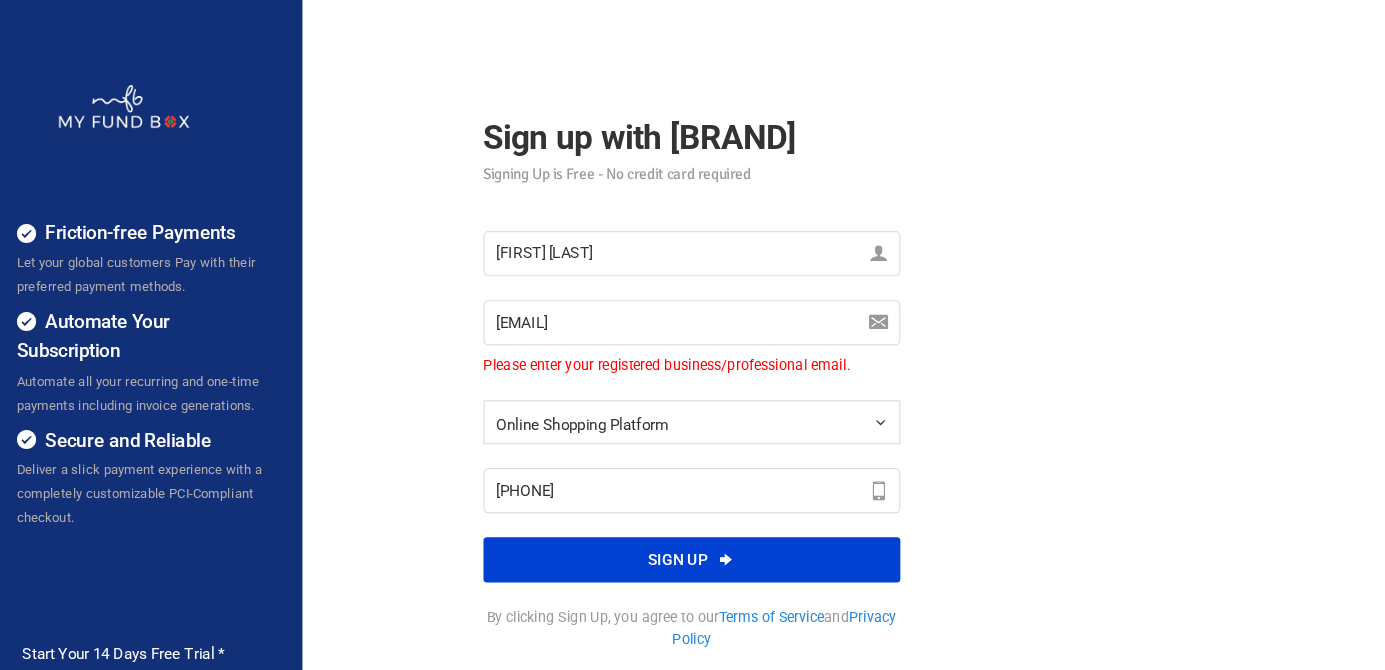 click on "[FIRST] [LAST]
Please Fill out this field
[EMAIL]
Enter valid Email Address
Please enter your registered business/professional email.
Please enter your registered business/professional email.
The email provided is a disposable email.
Enter valid Email Address
Maximum limit reached
Fundraising CRM
Subscription Billing
Affiliate
Fundraising CRM
Subscription Billing
Digital Marketing Agency
E-learning Courses and Tutoring
Online Shopping Platform
Software as a service (SaaS)
Digital Development Services
Digital Media Entrepreneurs
Digital Consultancy Services
Solopreneur and freelancer
Event Management
Other" at bounding box center [617, 399] 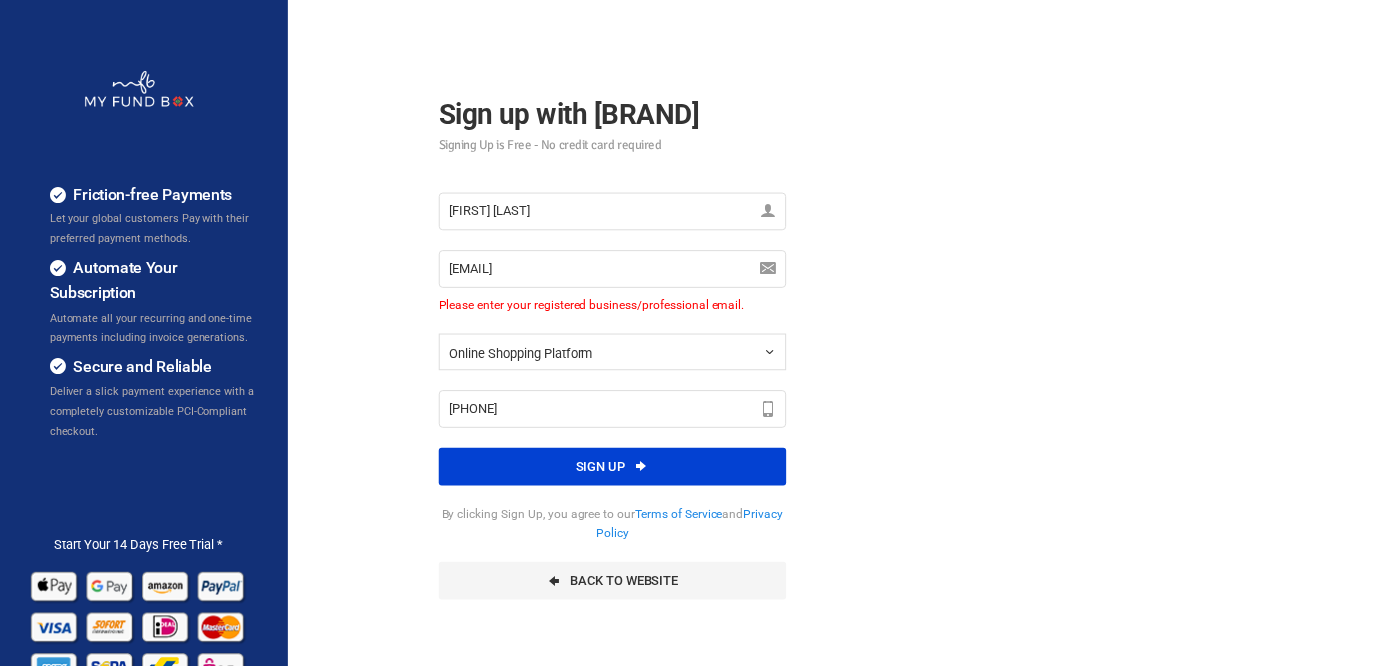 click on "Friction-free Payments
Let your global customers Pay with their preferred payment methods.
Automate Your Subscription
Automate all your recurring and one-time payments including invoice generations.
Secure and Reliable
Deliver a slick payment experience with a completely customizable PCI-Compliant checkout." at bounding box center (692, 500) 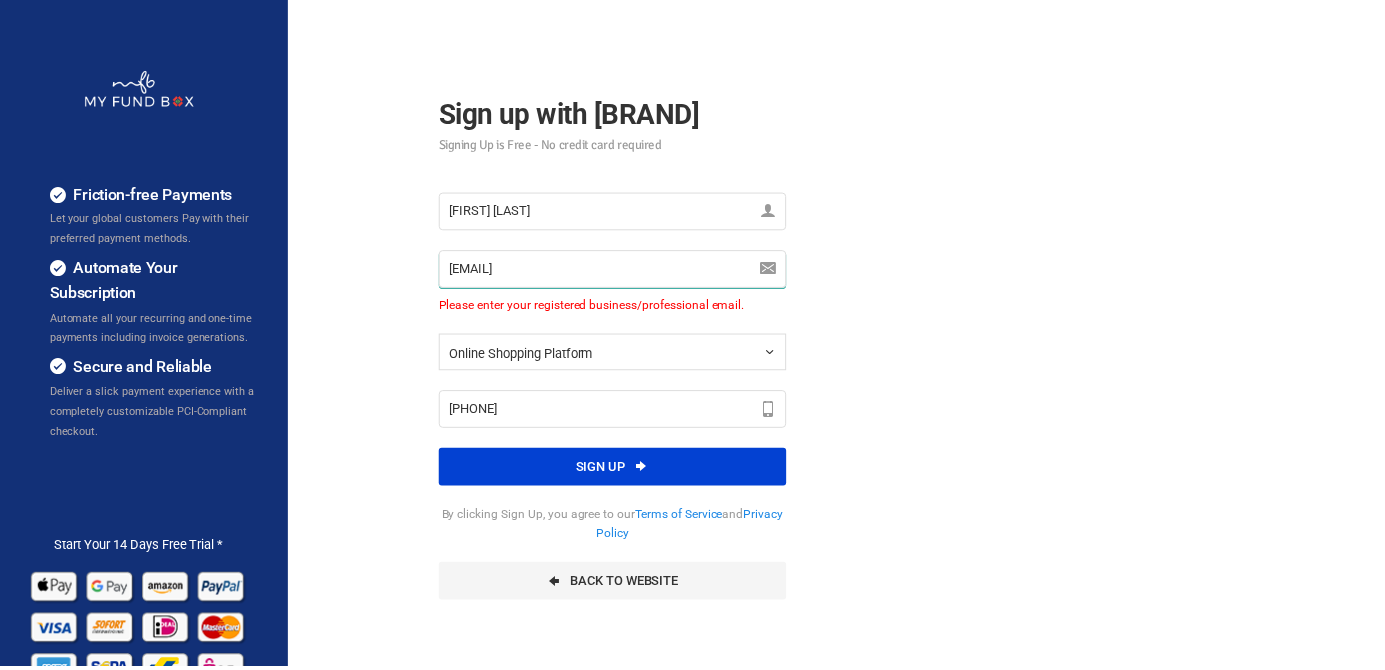 click on "[EMAIL]" at bounding box center (617, 271) 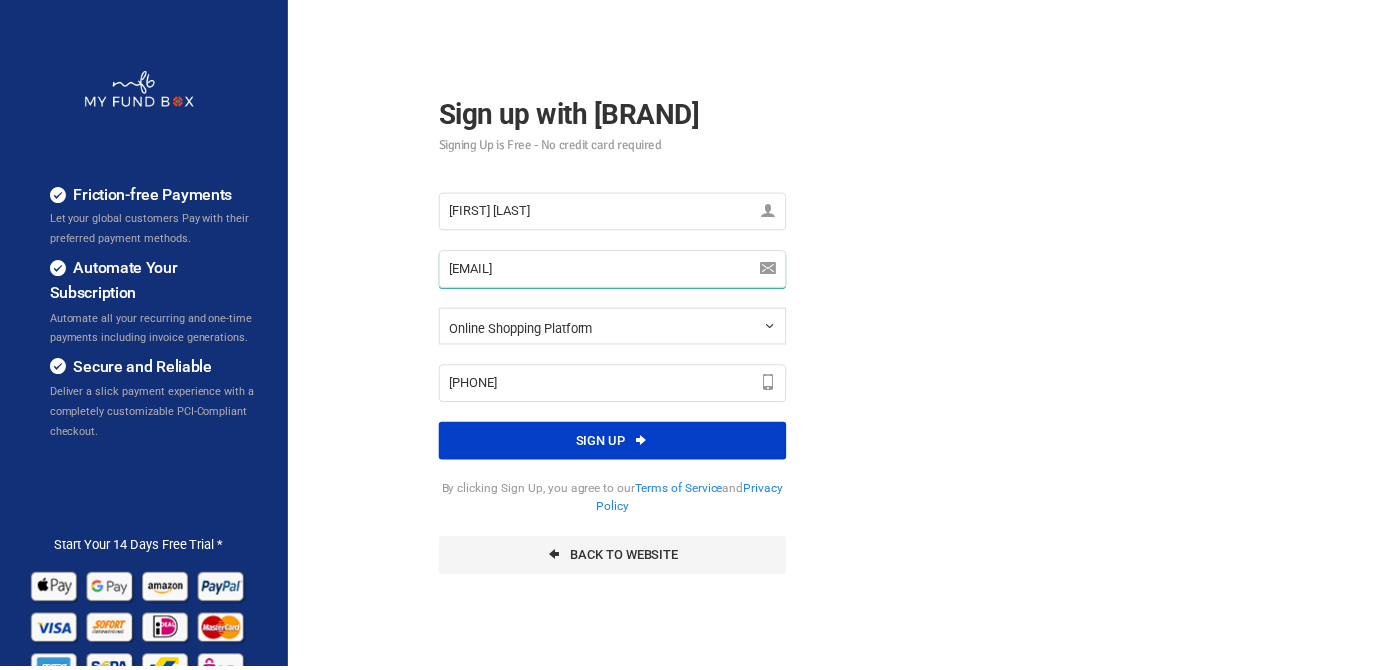 type on "[EMAIL]" 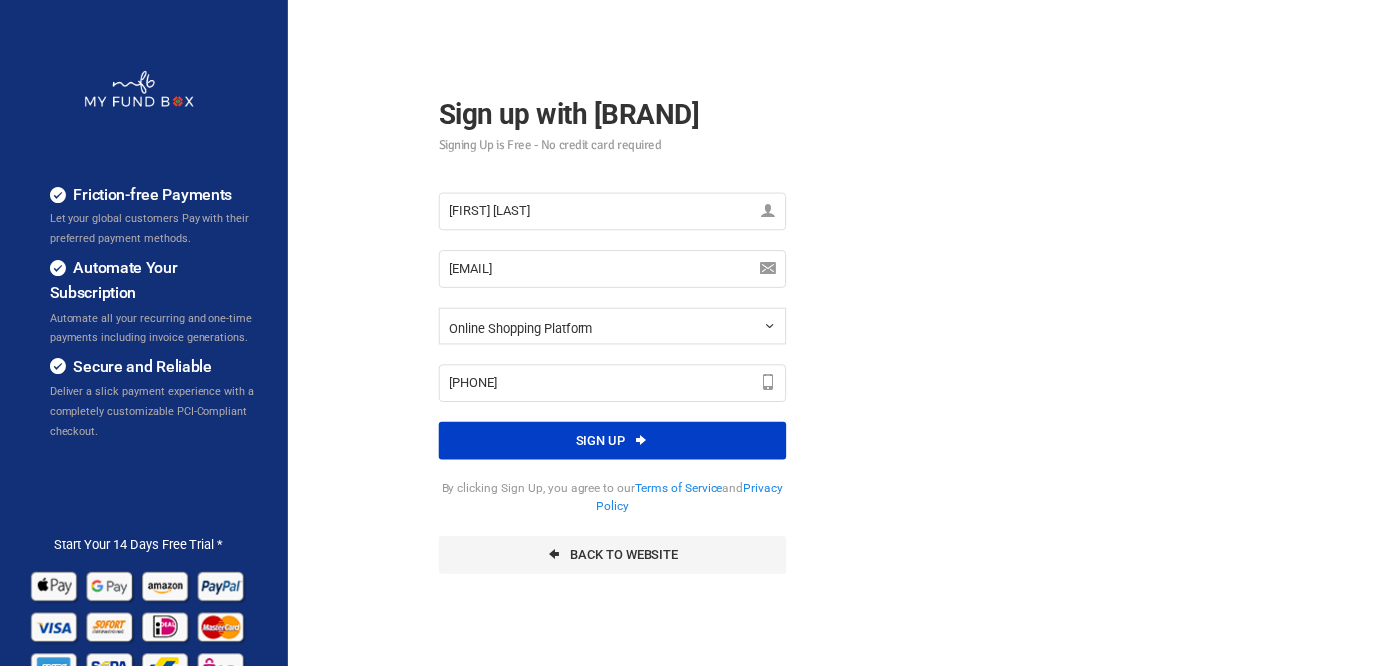 click on "Sign up" at bounding box center (617, 444) 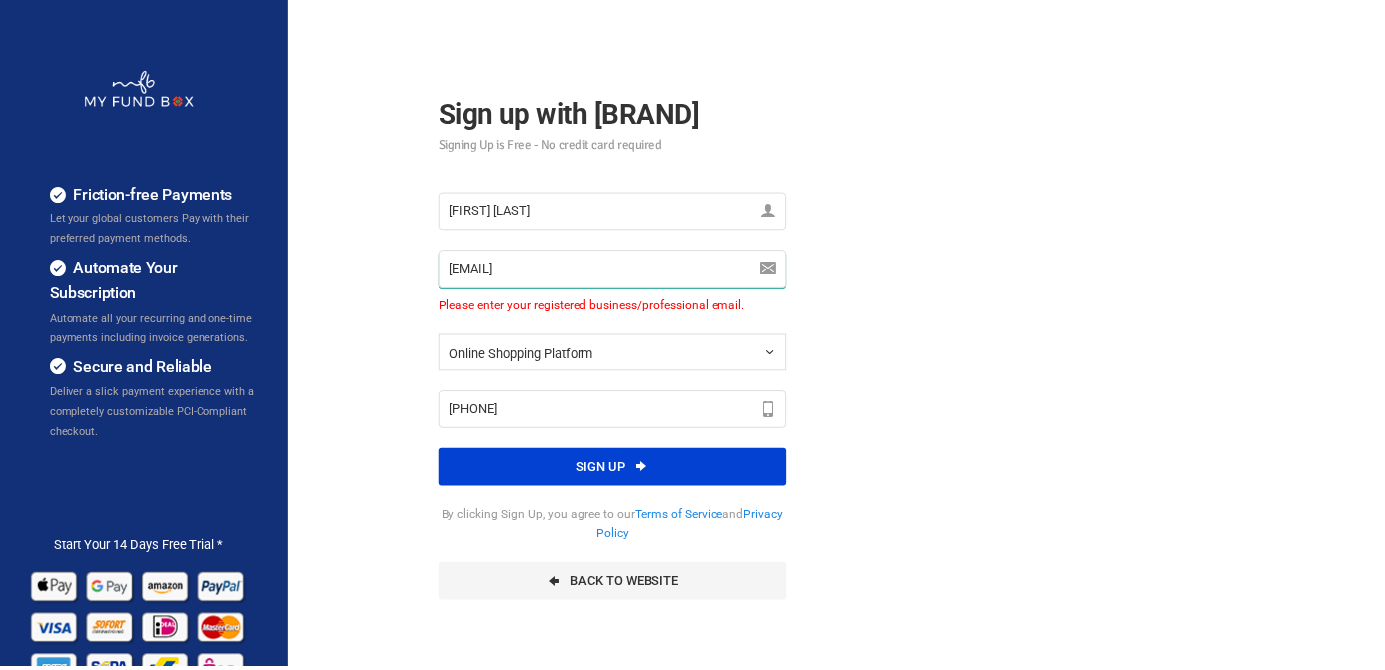 click on "[EMAIL]" at bounding box center [617, 271] 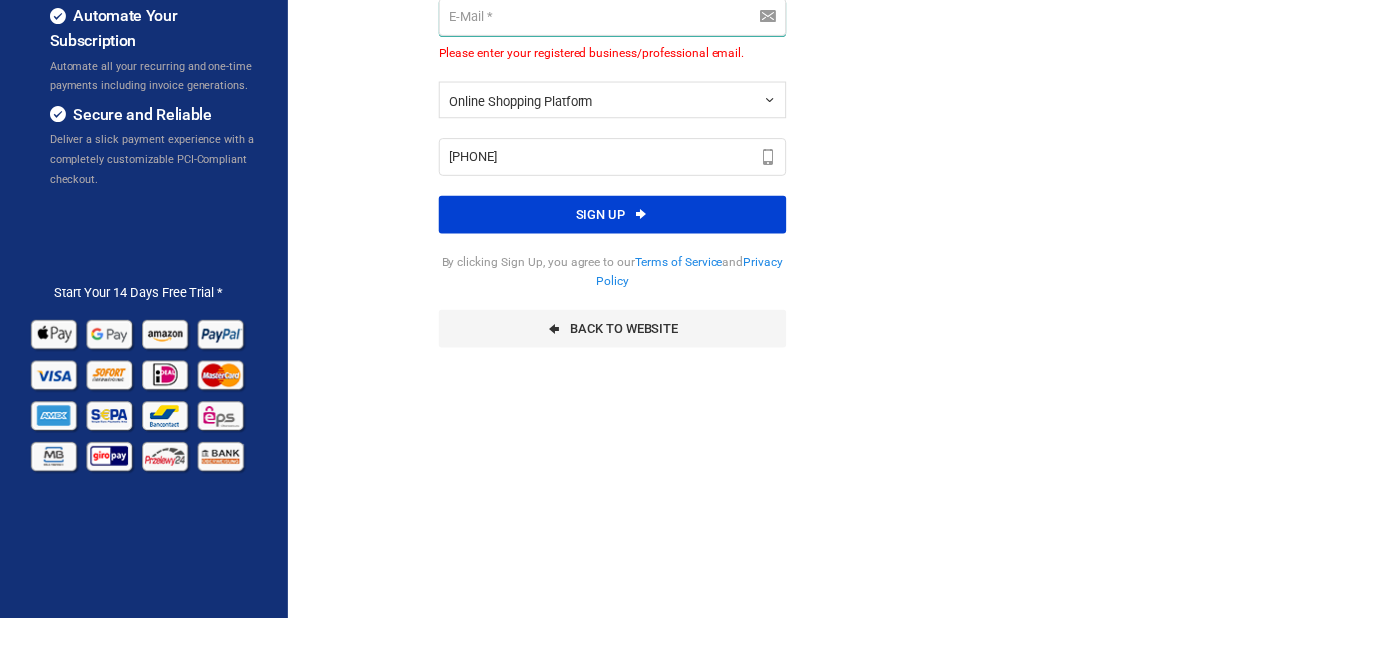 scroll, scrollTop: 324, scrollLeft: 0, axis: vertical 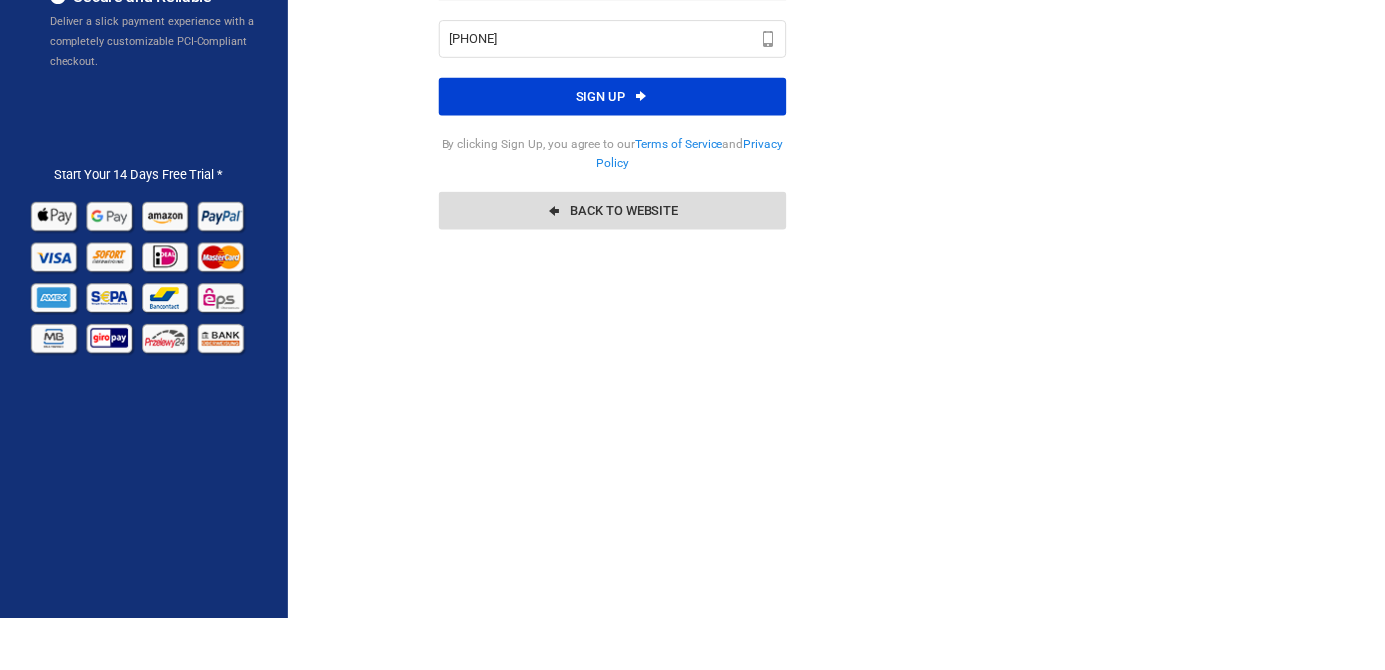 type 